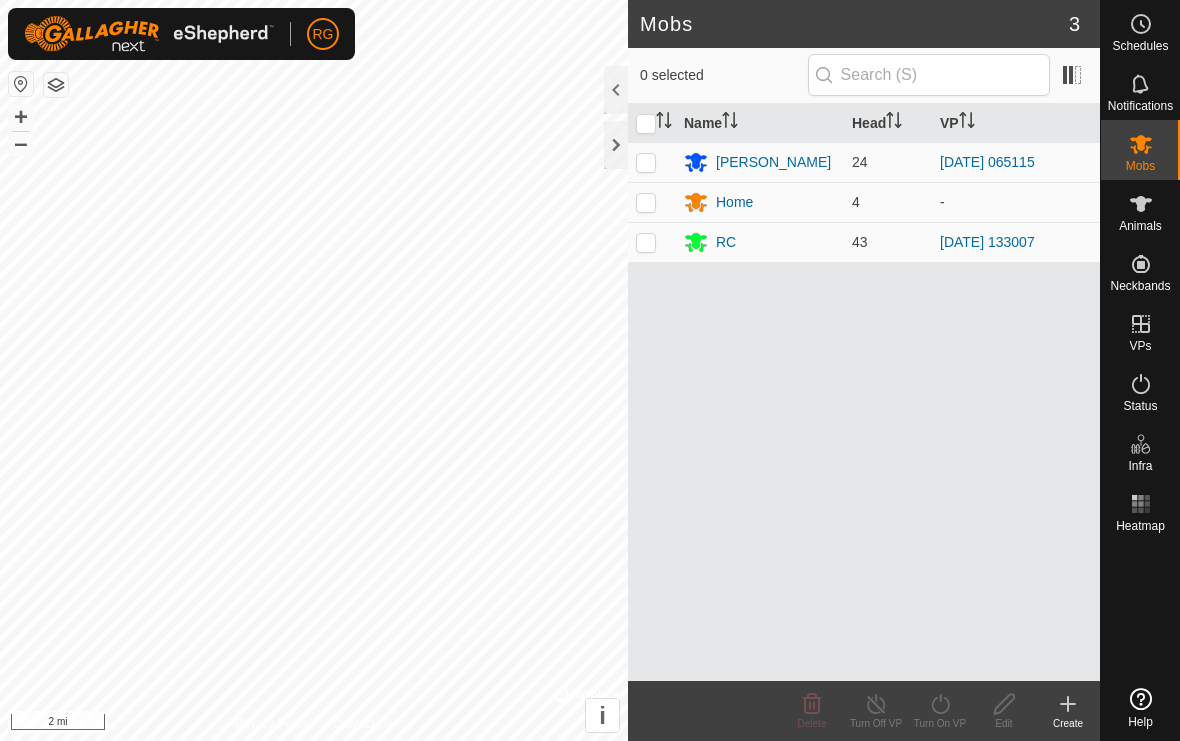 scroll, scrollTop: 0, scrollLeft: 0, axis: both 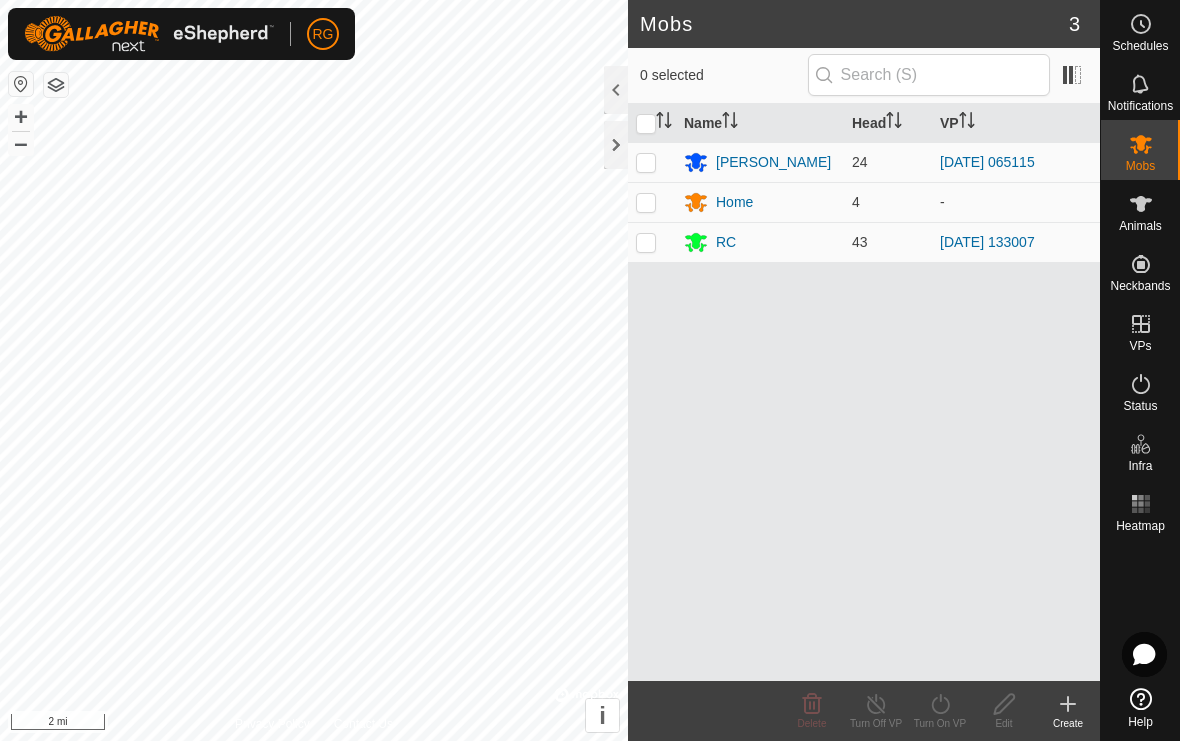 click at bounding box center [652, 202] 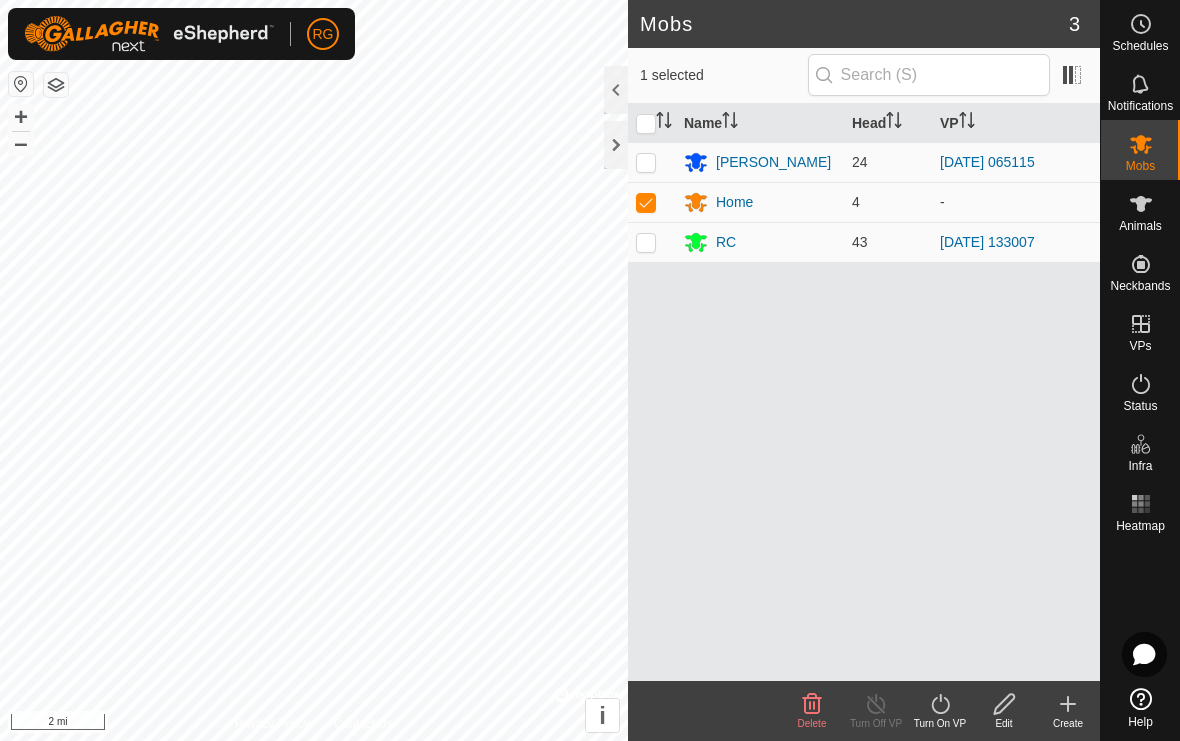click at bounding box center (646, 202) 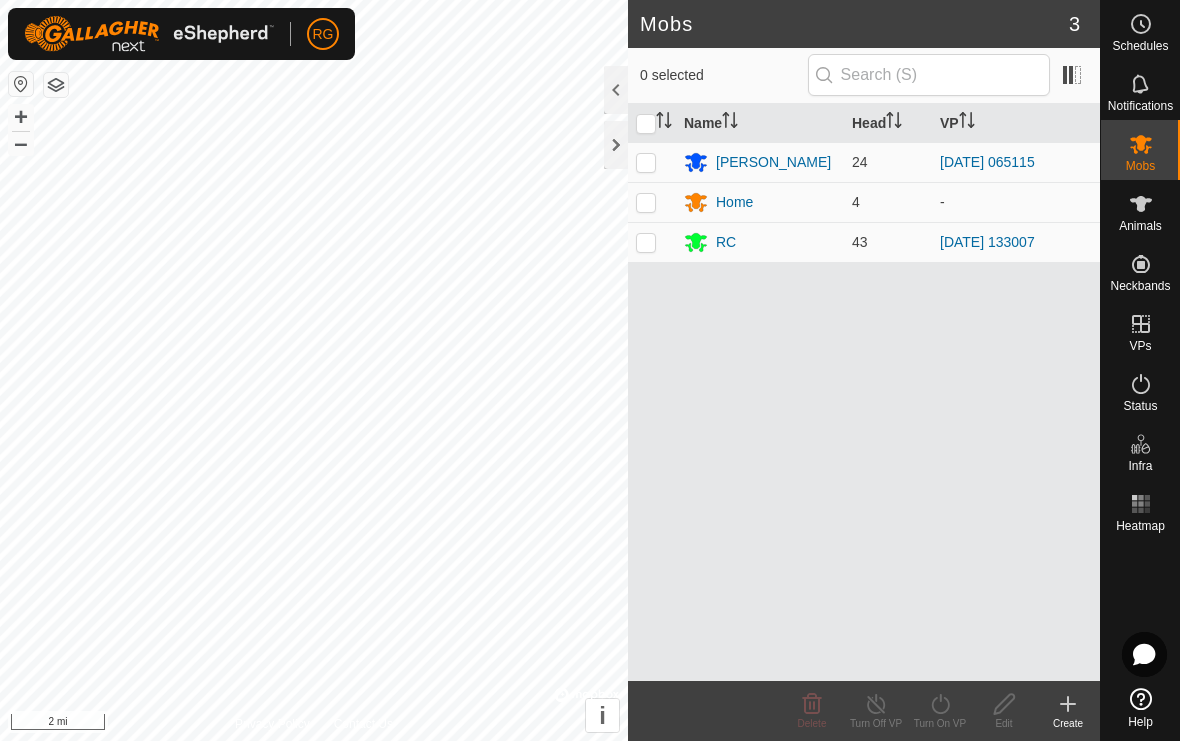 click at bounding box center [646, 202] 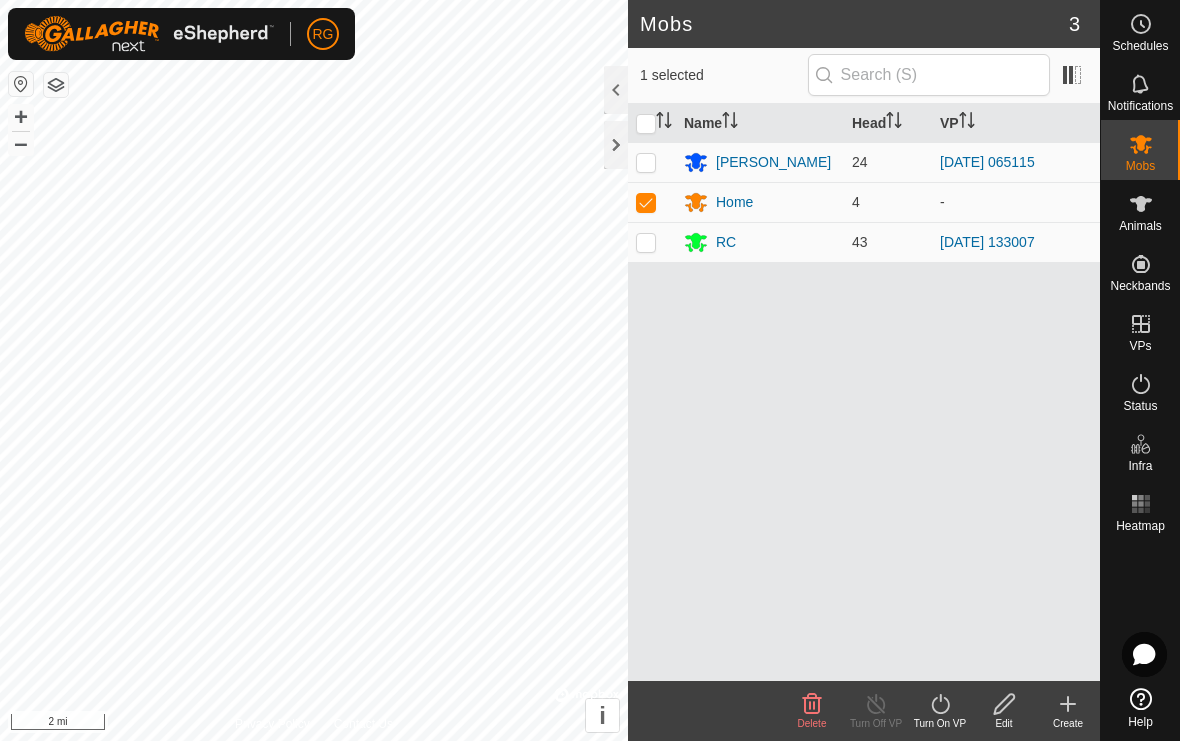 click 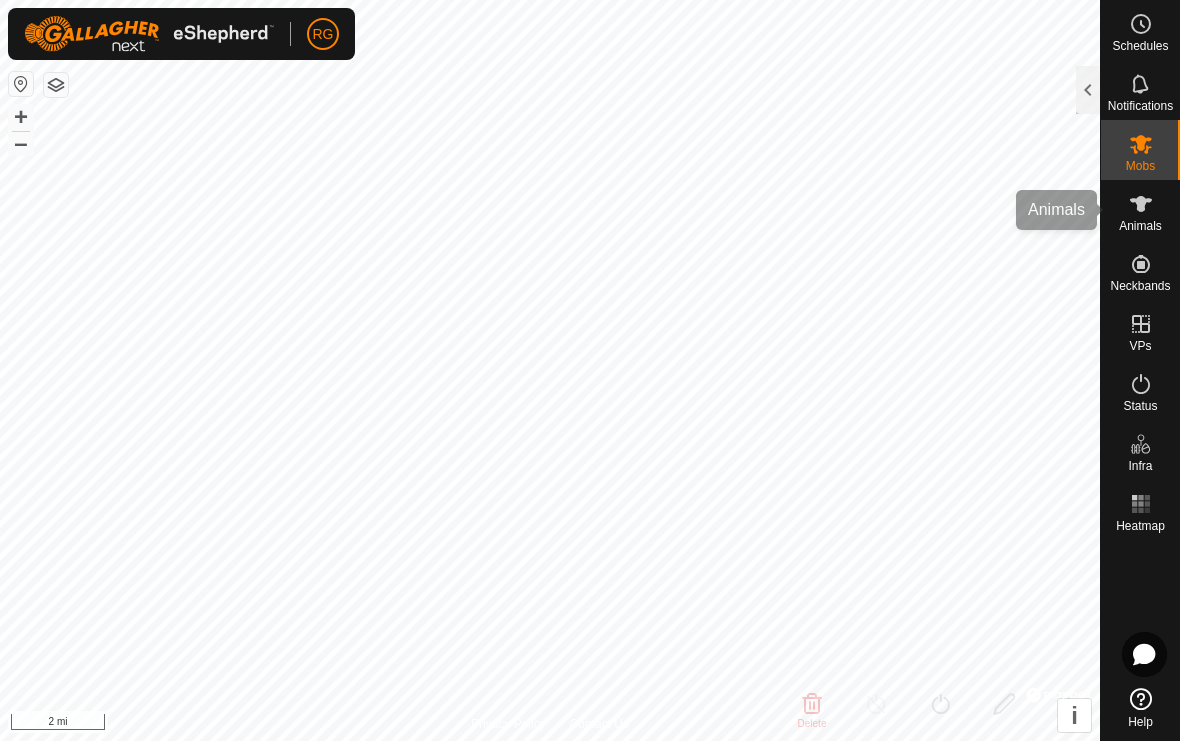 click at bounding box center [1141, 204] 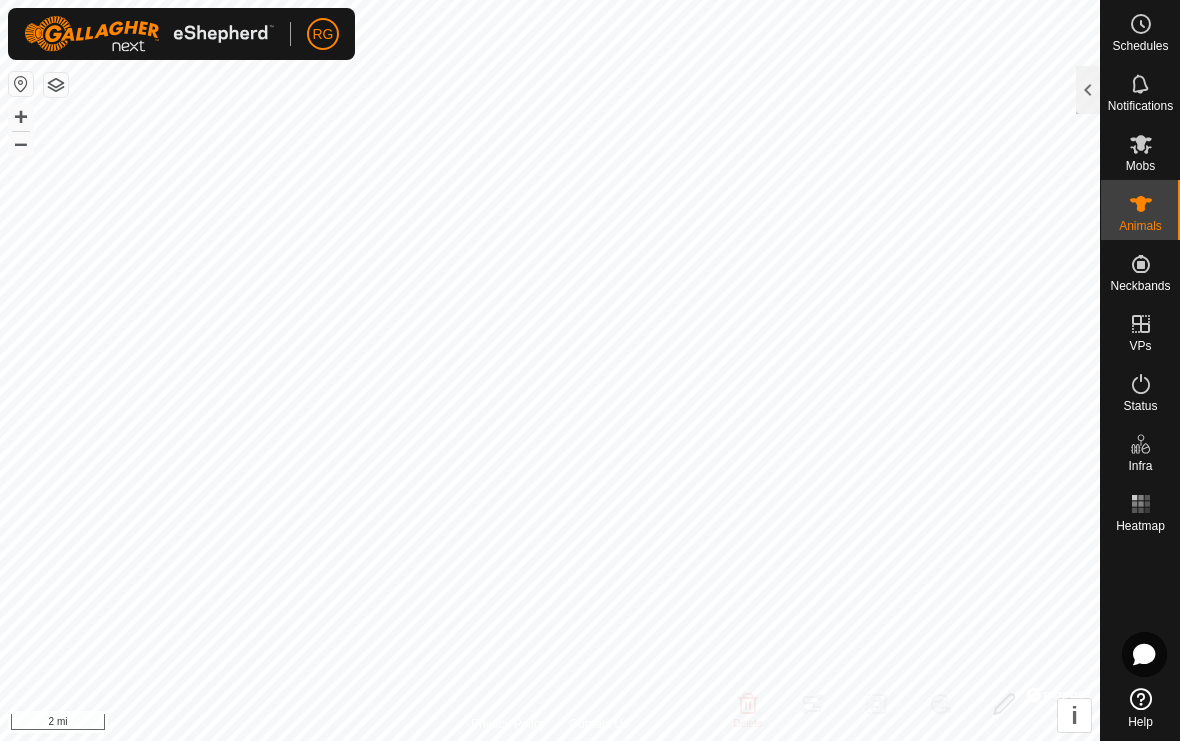 click 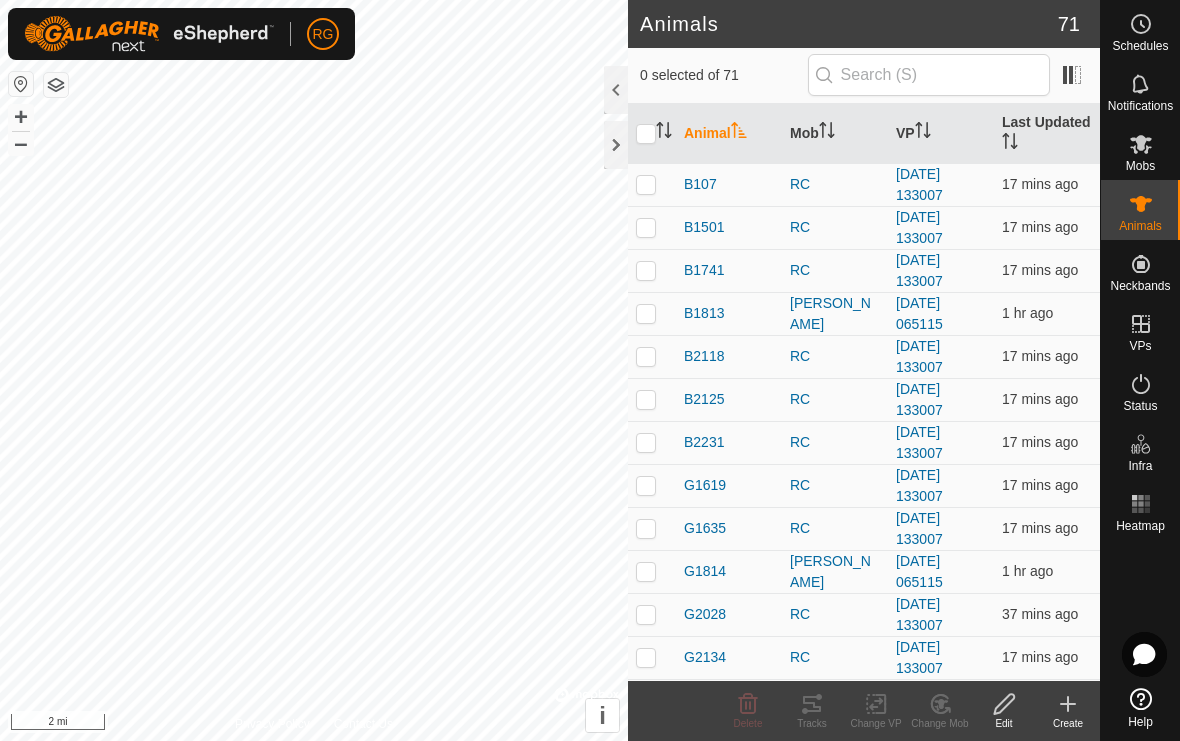 click on "Mob" at bounding box center (835, 134) 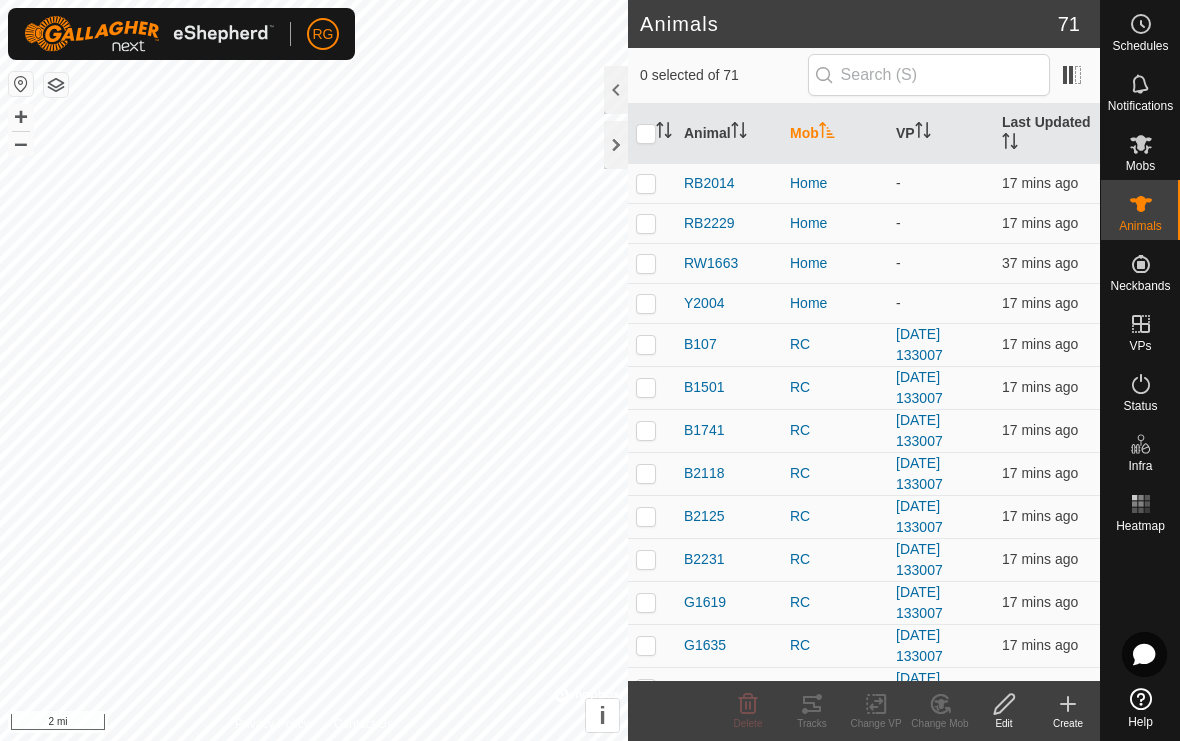 click at bounding box center (646, 183) 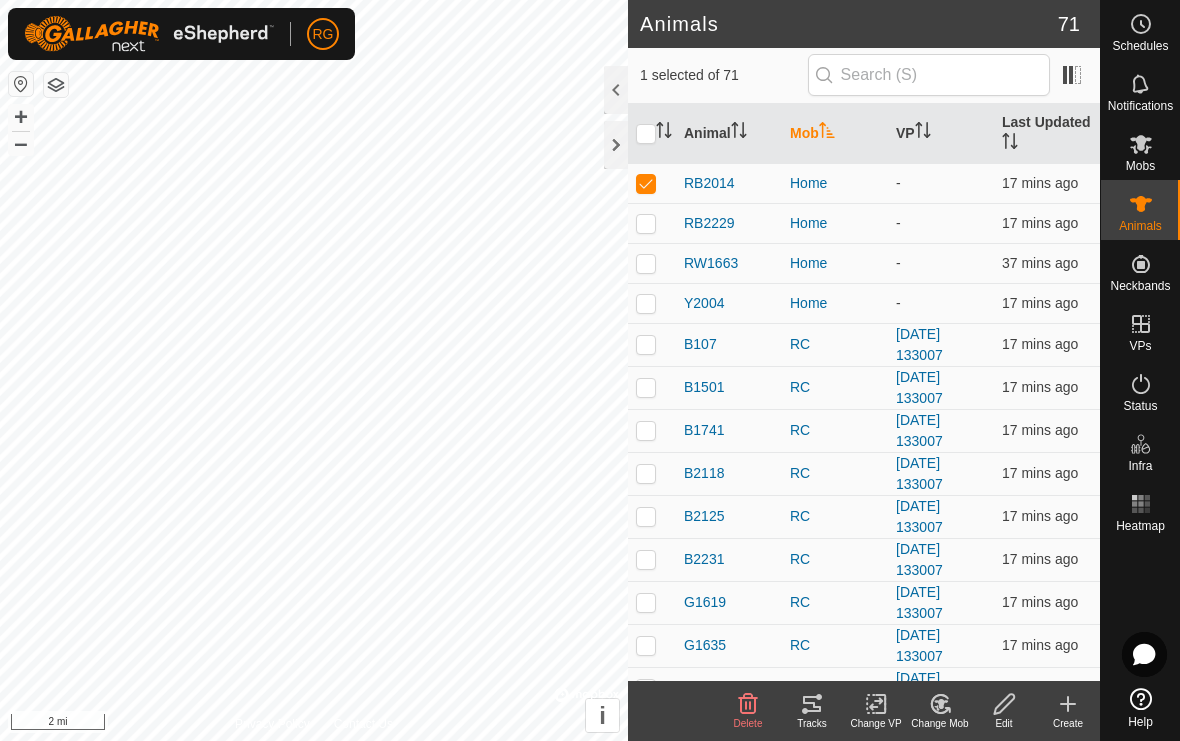 click at bounding box center (646, 223) 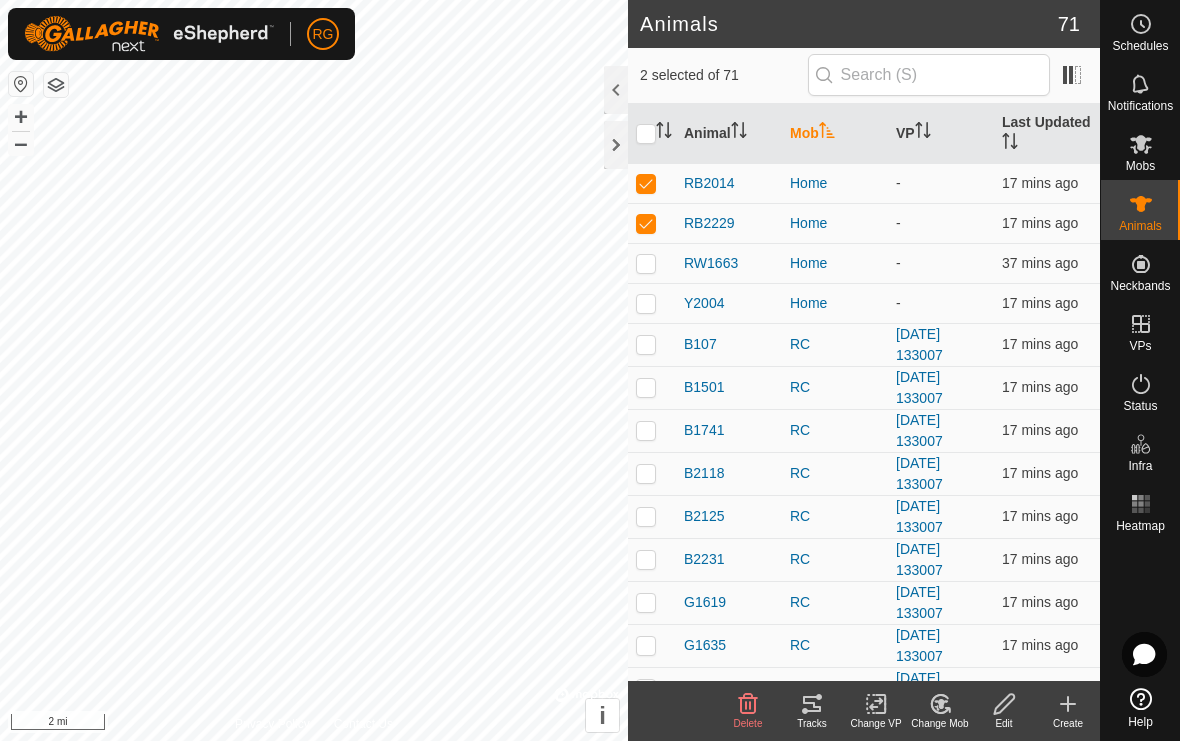 checkbox on "true" 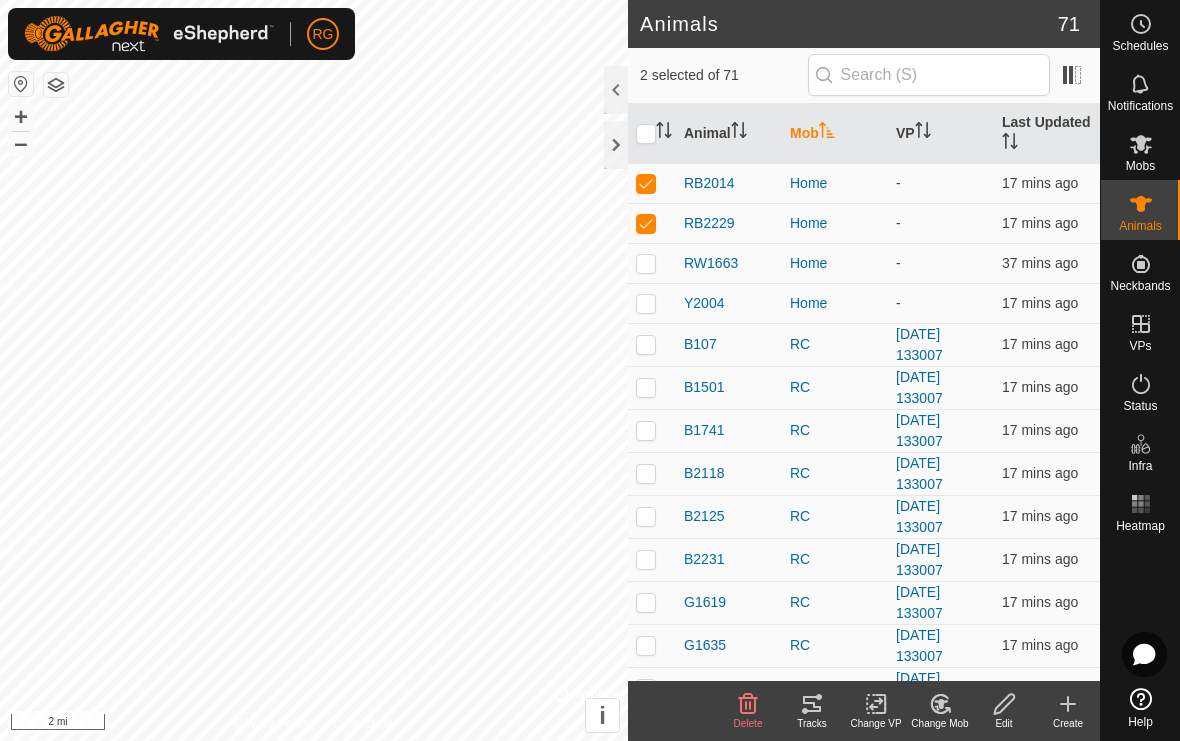 click at bounding box center [652, 263] 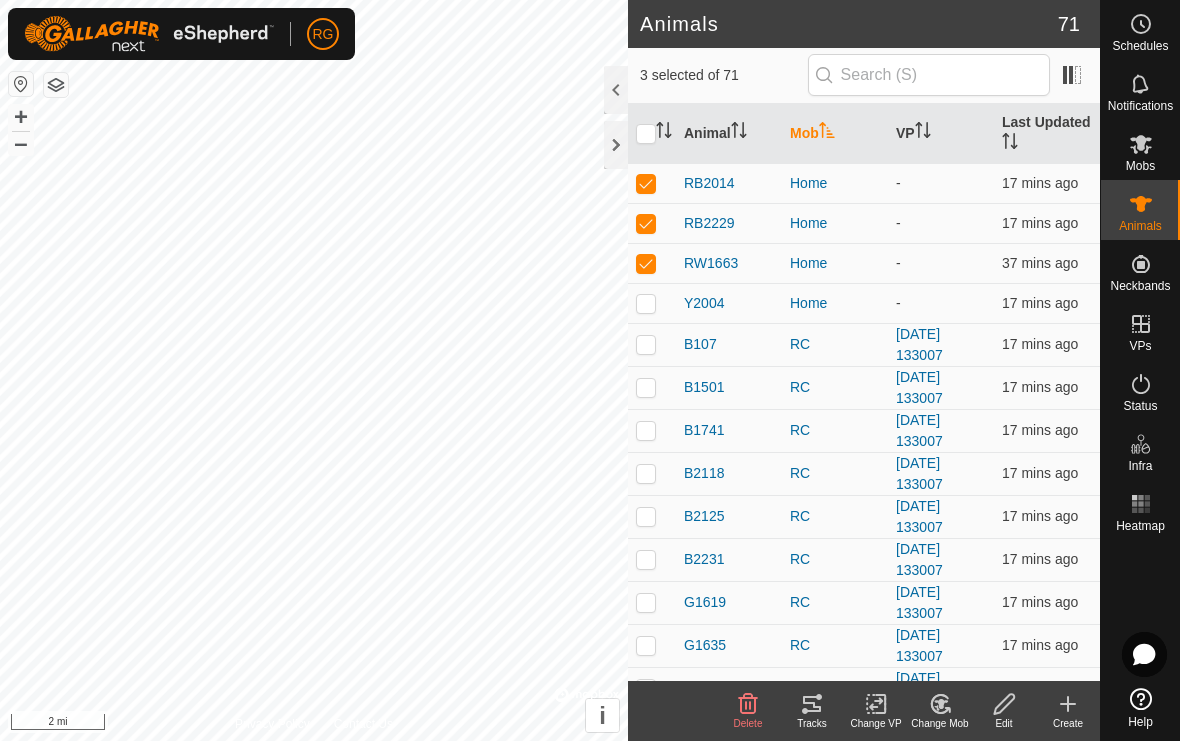 click at bounding box center [652, 303] 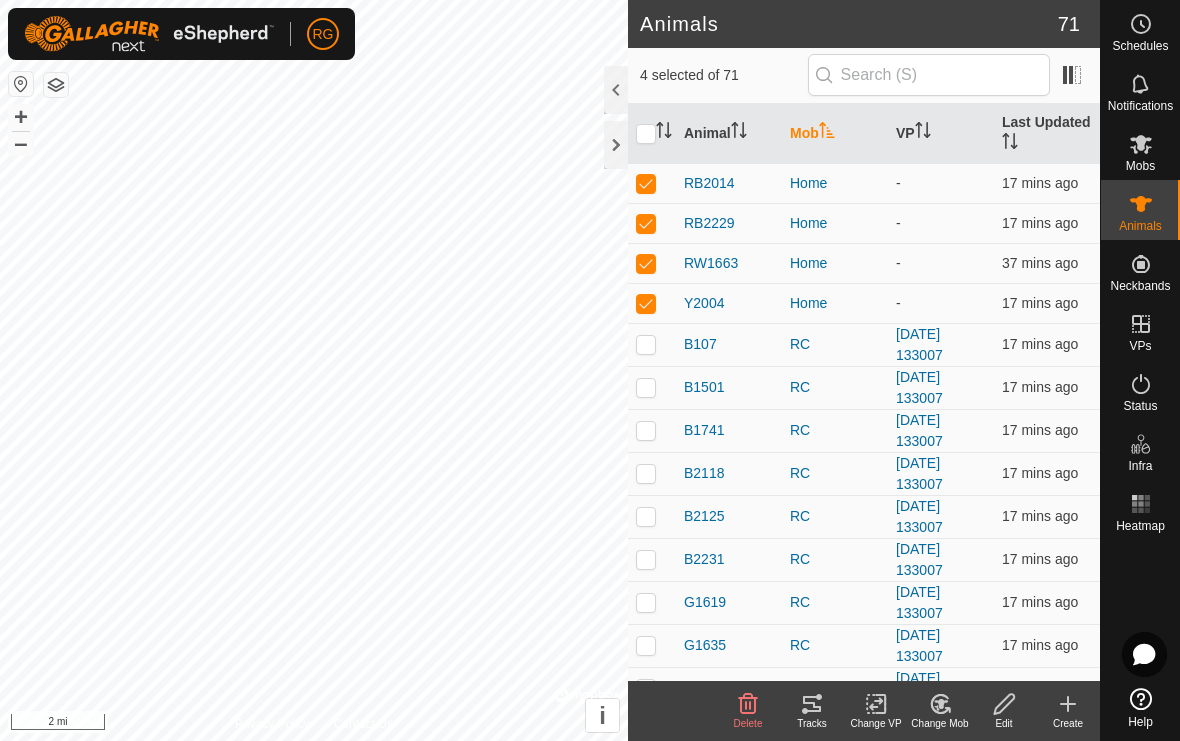 click 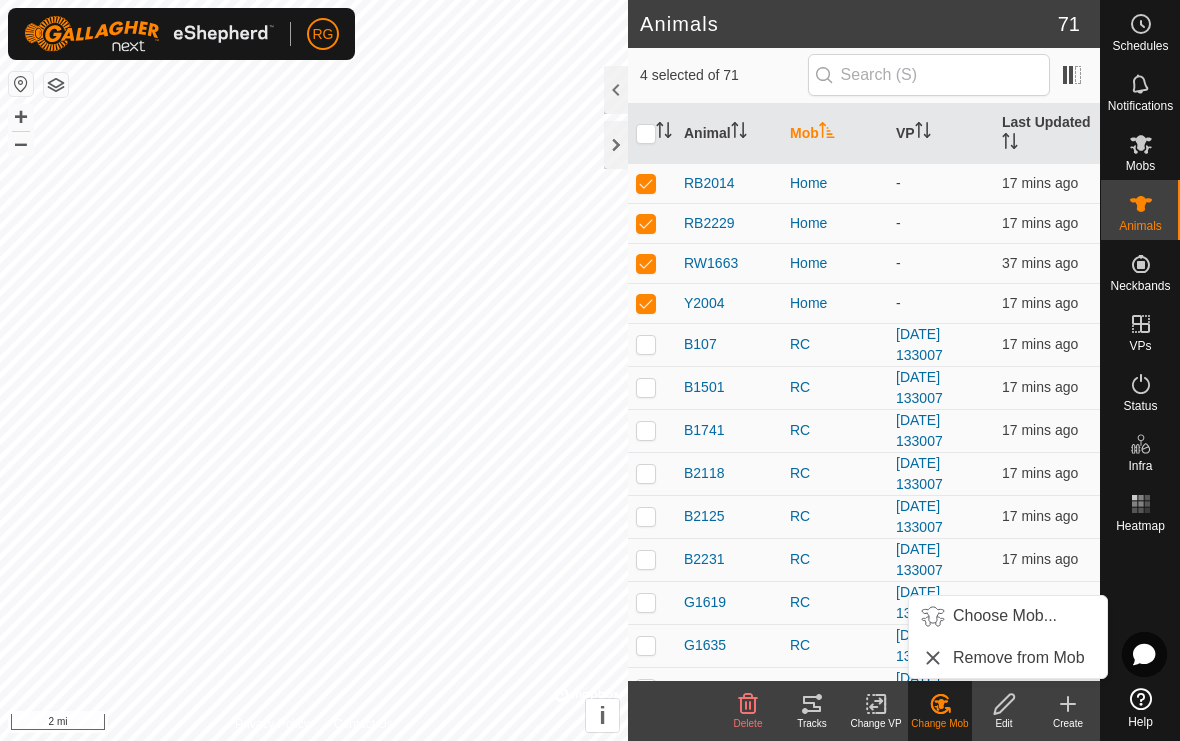 click 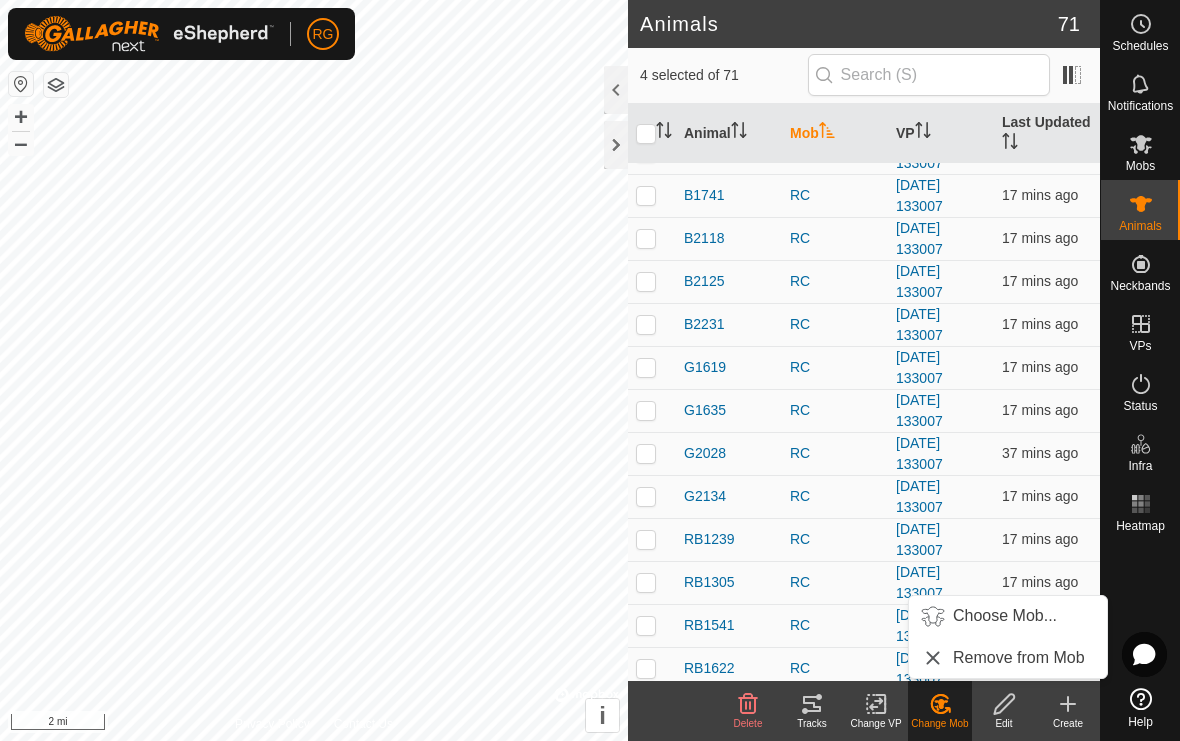 scroll, scrollTop: 297, scrollLeft: 0, axis: vertical 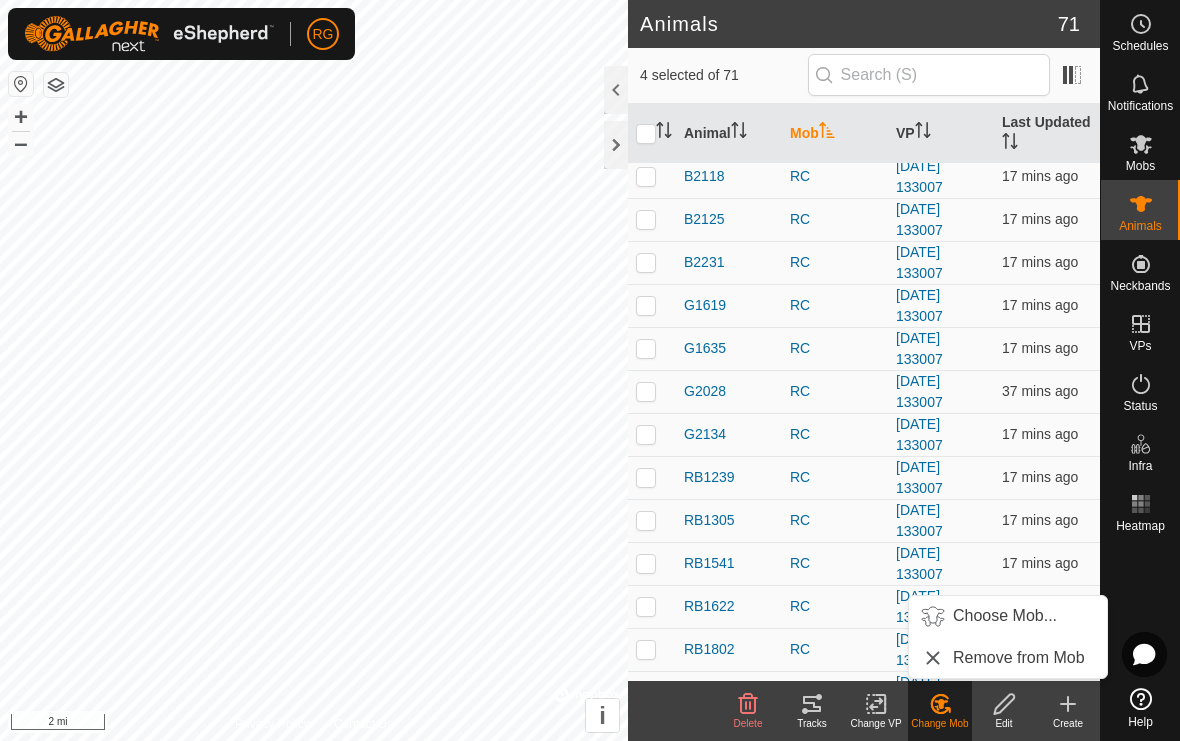 click on "Choose Mob..." at bounding box center (1005, 616) 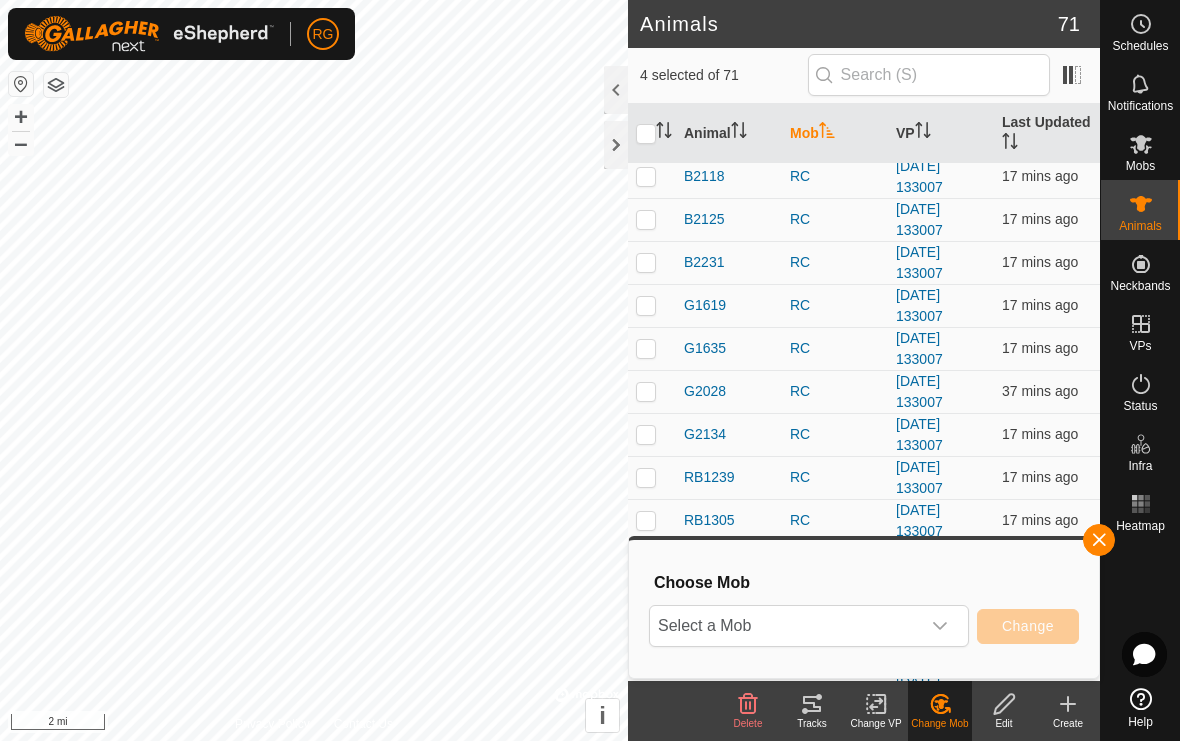 click at bounding box center (940, 626) 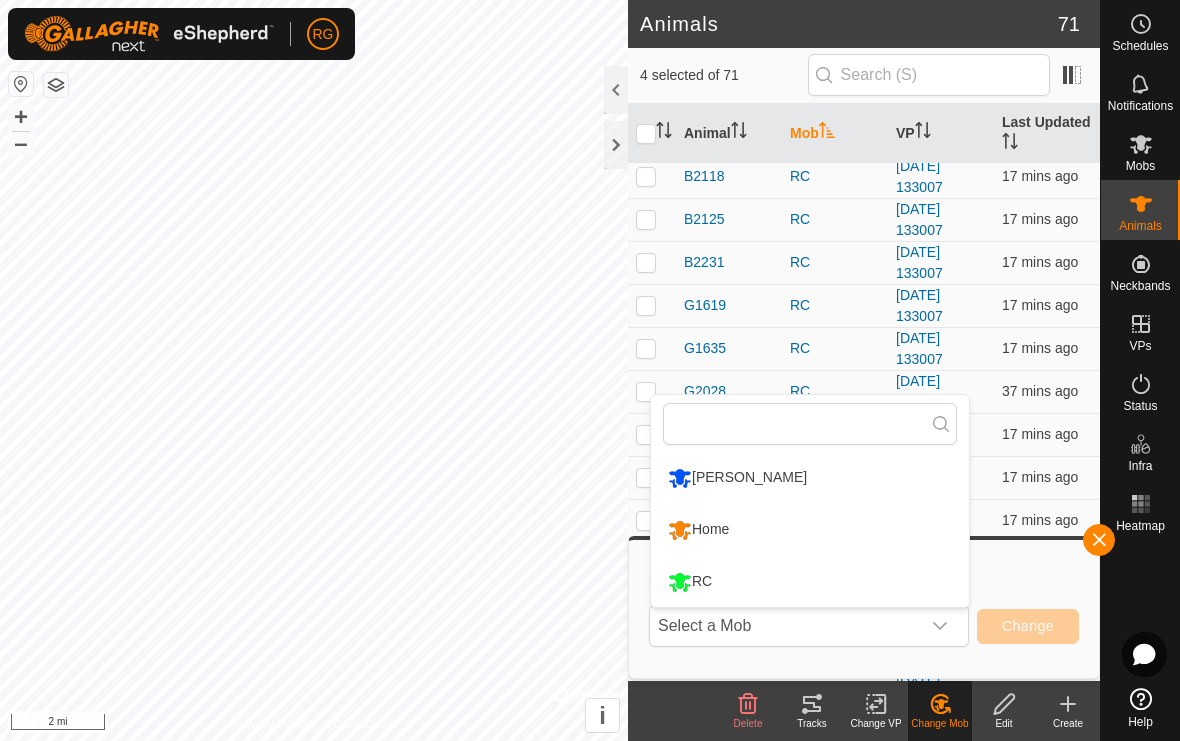 click on "RC" at bounding box center [690, 582] 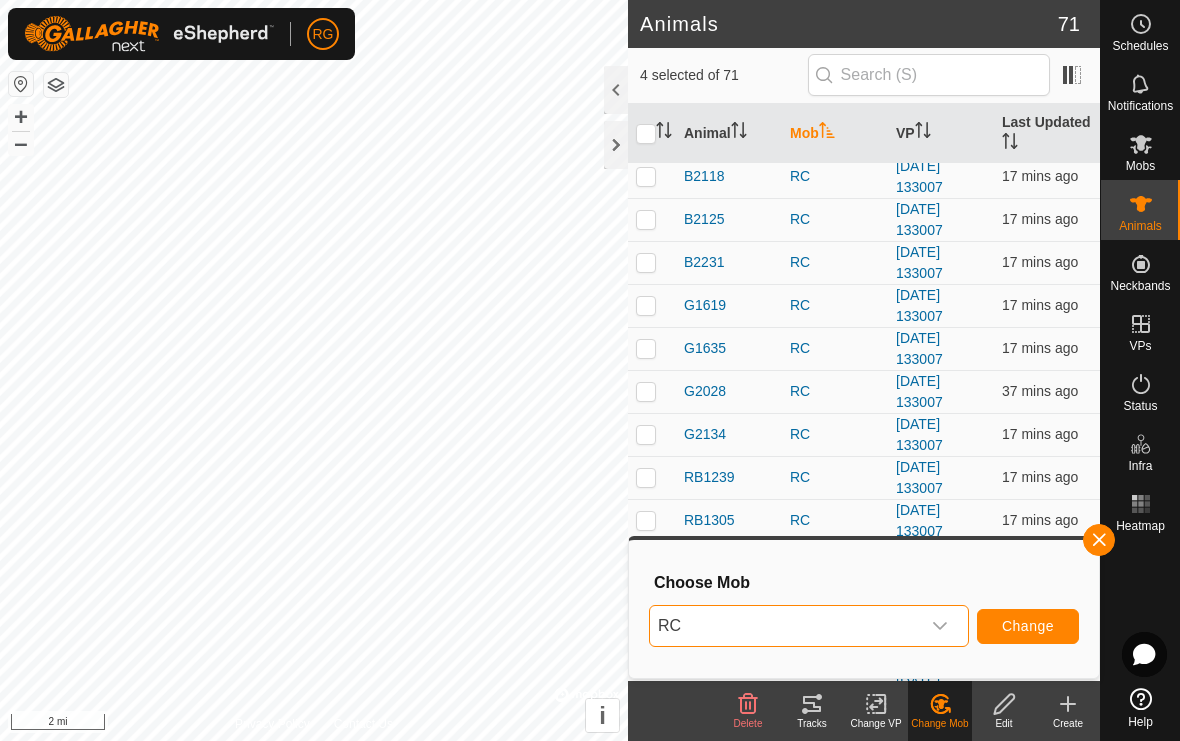 click on "Change" at bounding box center (1028, 626) 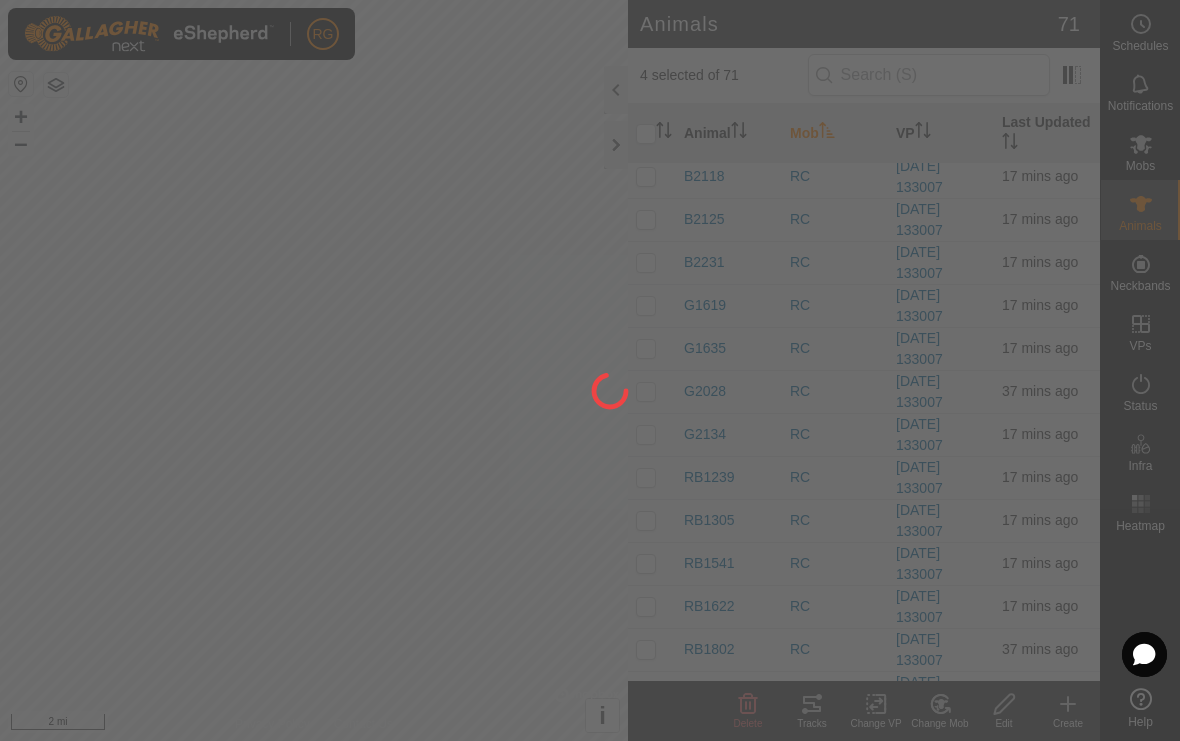 checkbox on "false" 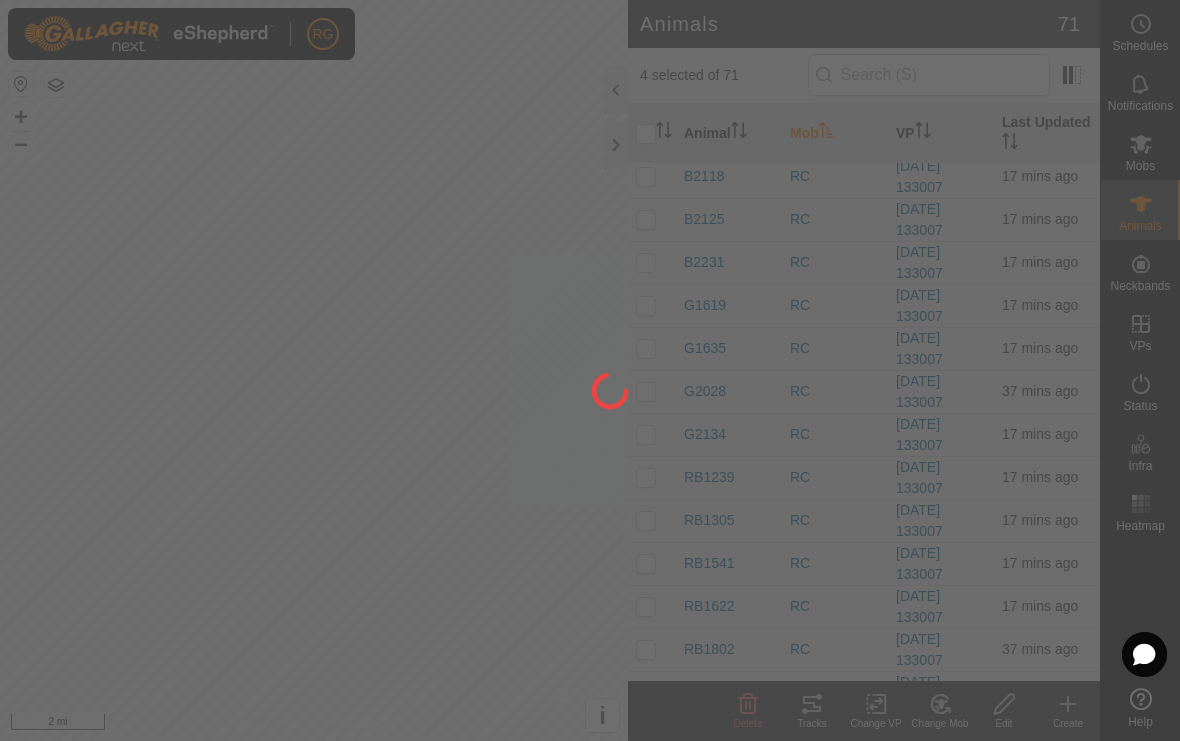 checkbox on "false" 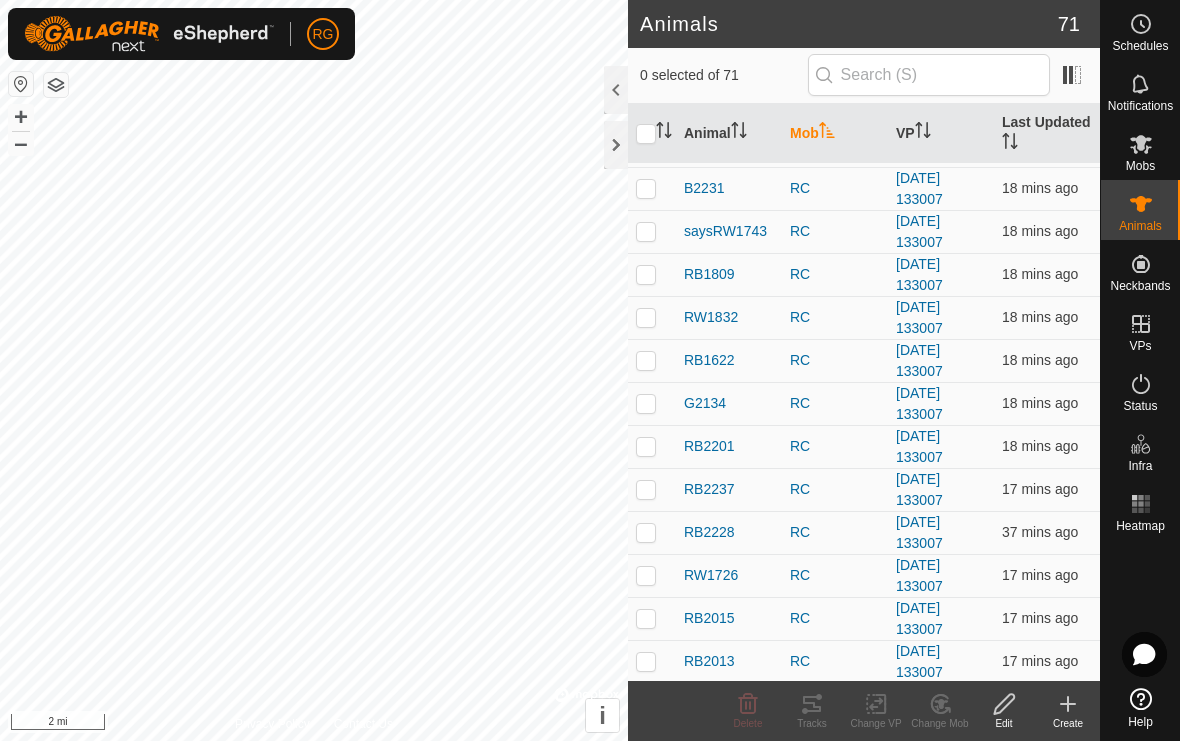 click on "Mob" at bounding box center [835, 134] 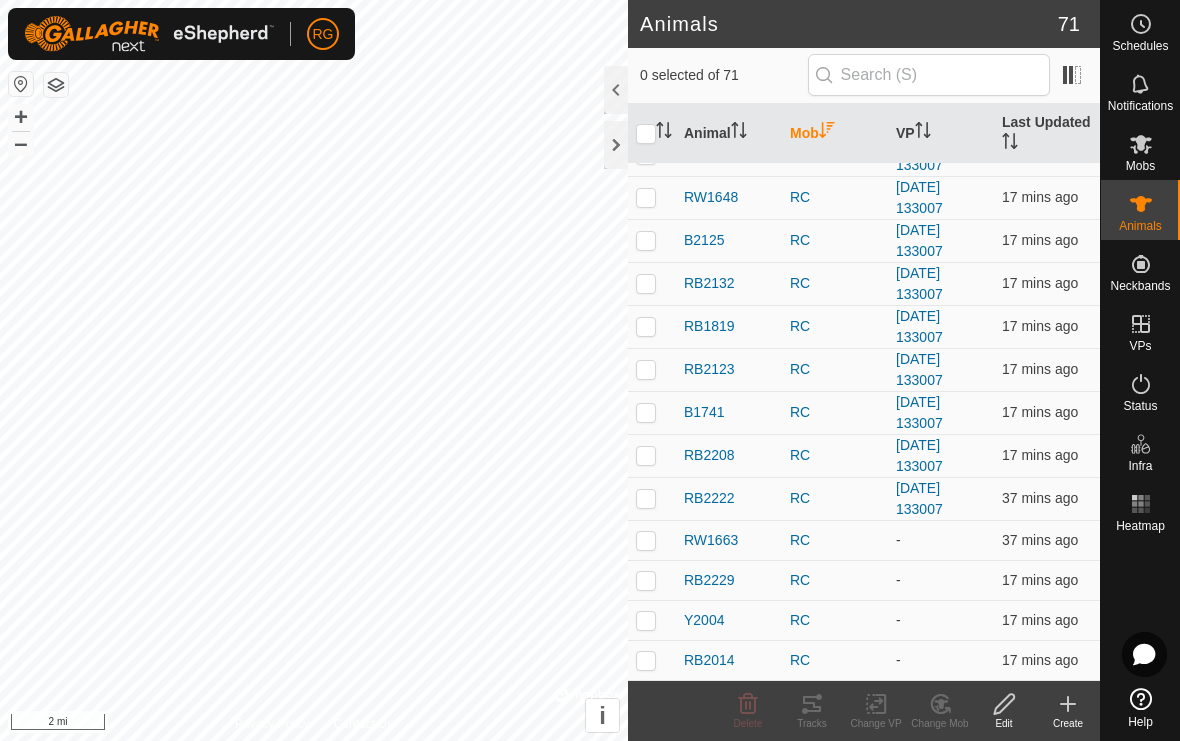 scroll, scrollTop: 2524, scrollLeft: 0, axis: vertical 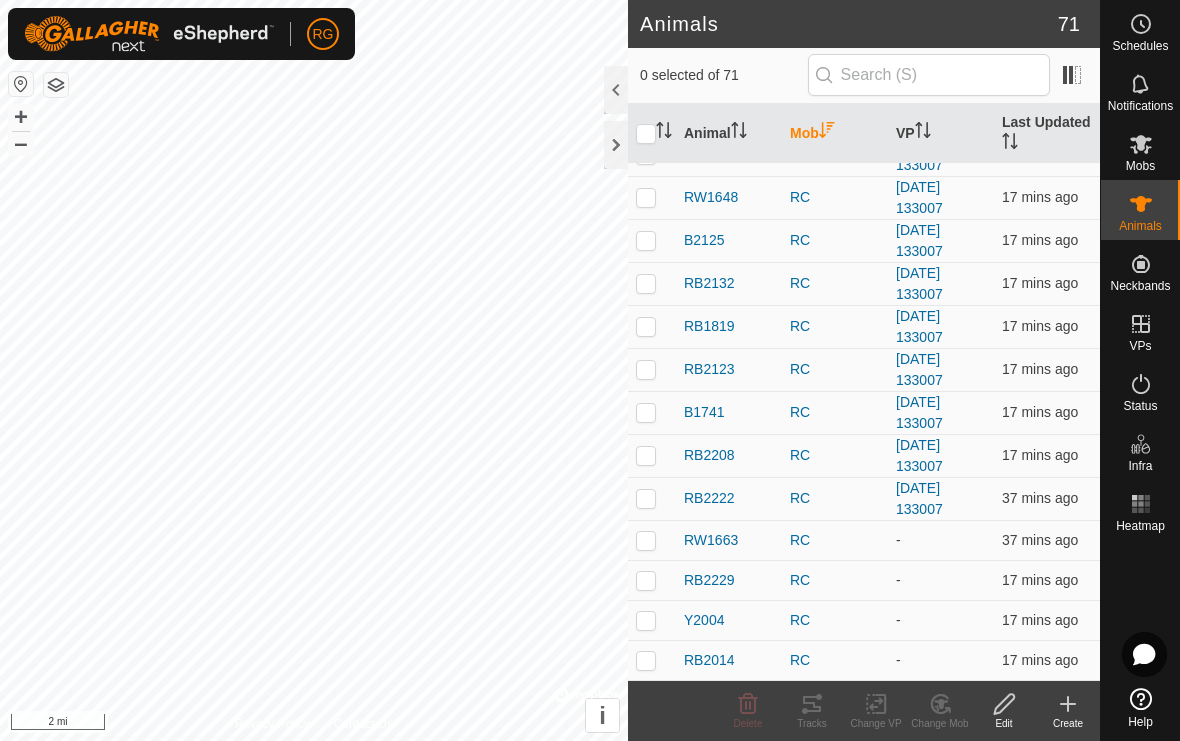 click at bounding box center (646, 540) 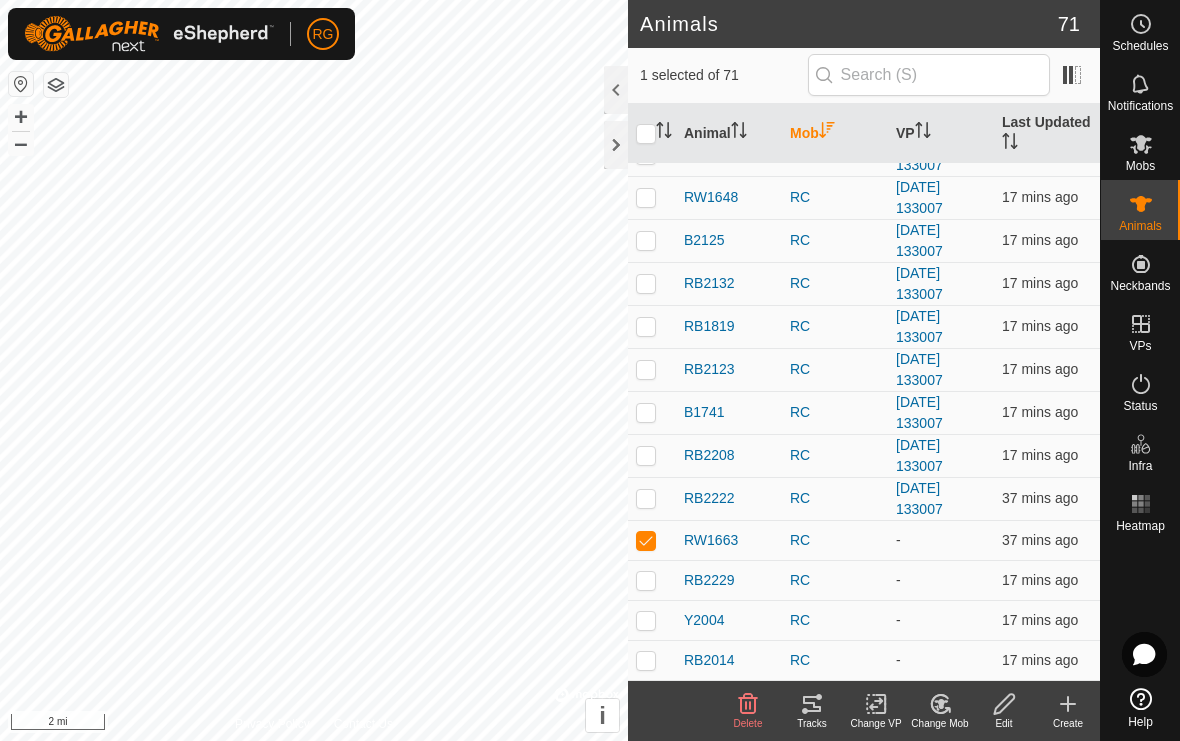 click at bounding box center (652, 580) 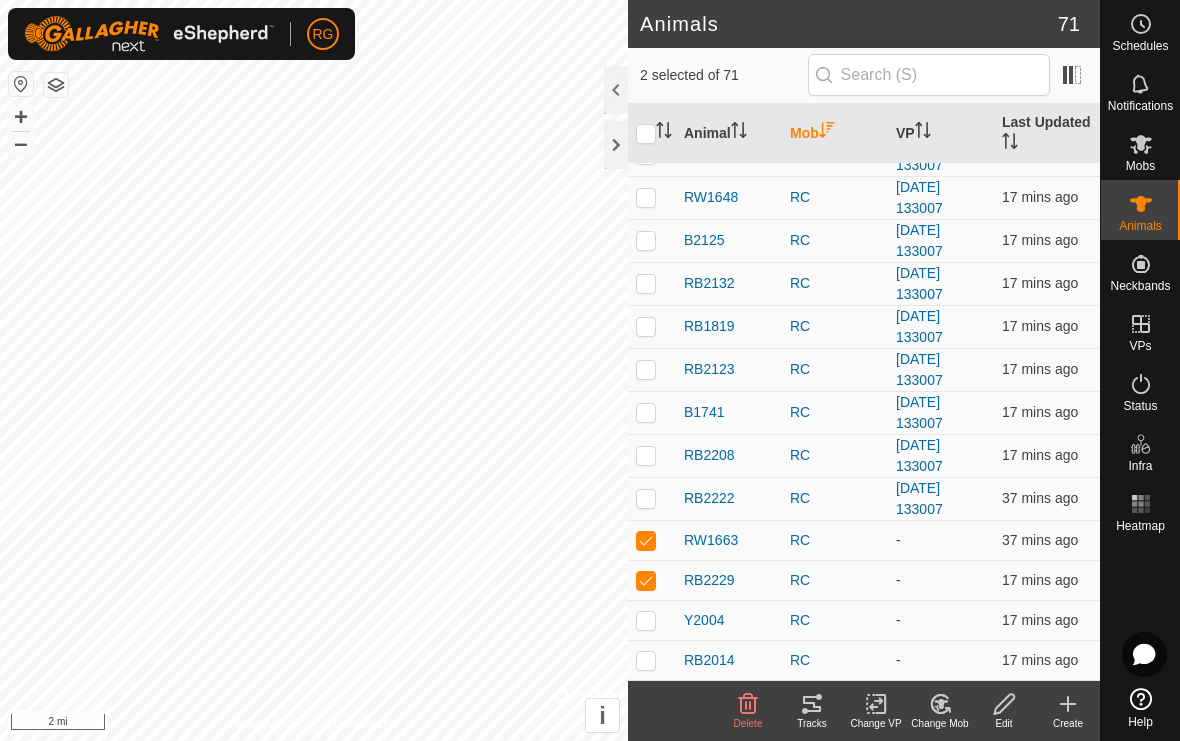 click at bounding box center [646, 620] 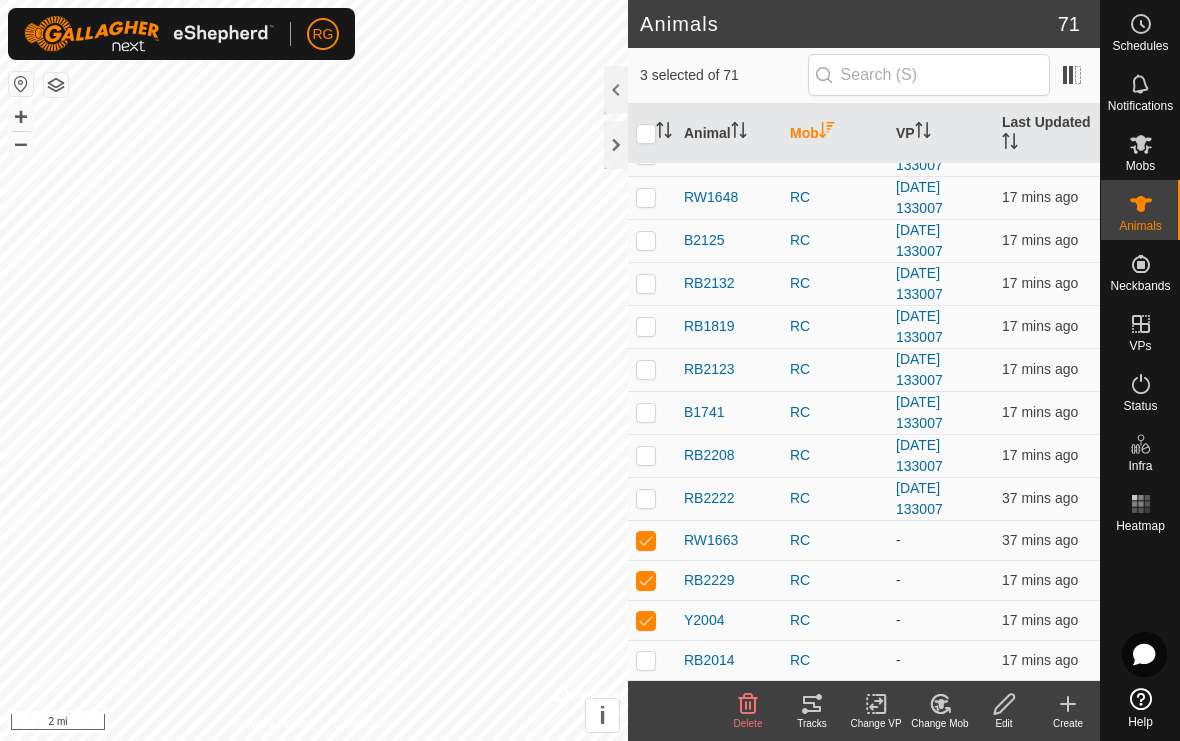 click at bounding box center [646, 660] 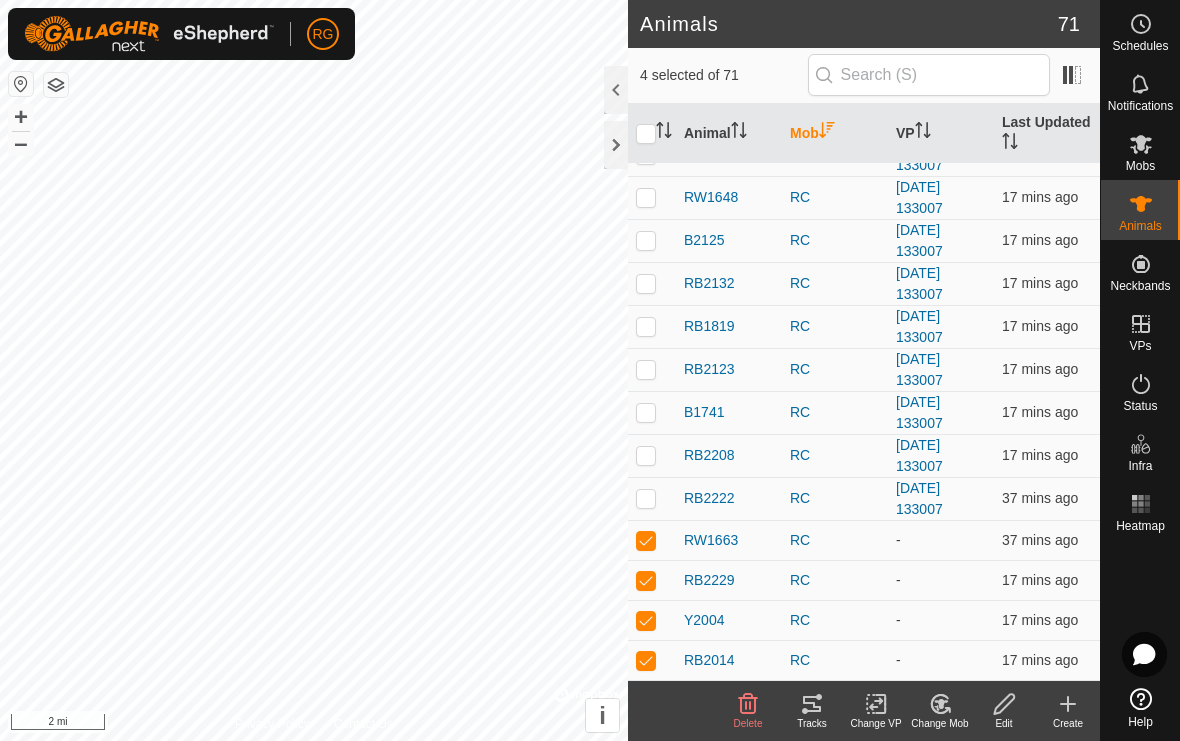 click 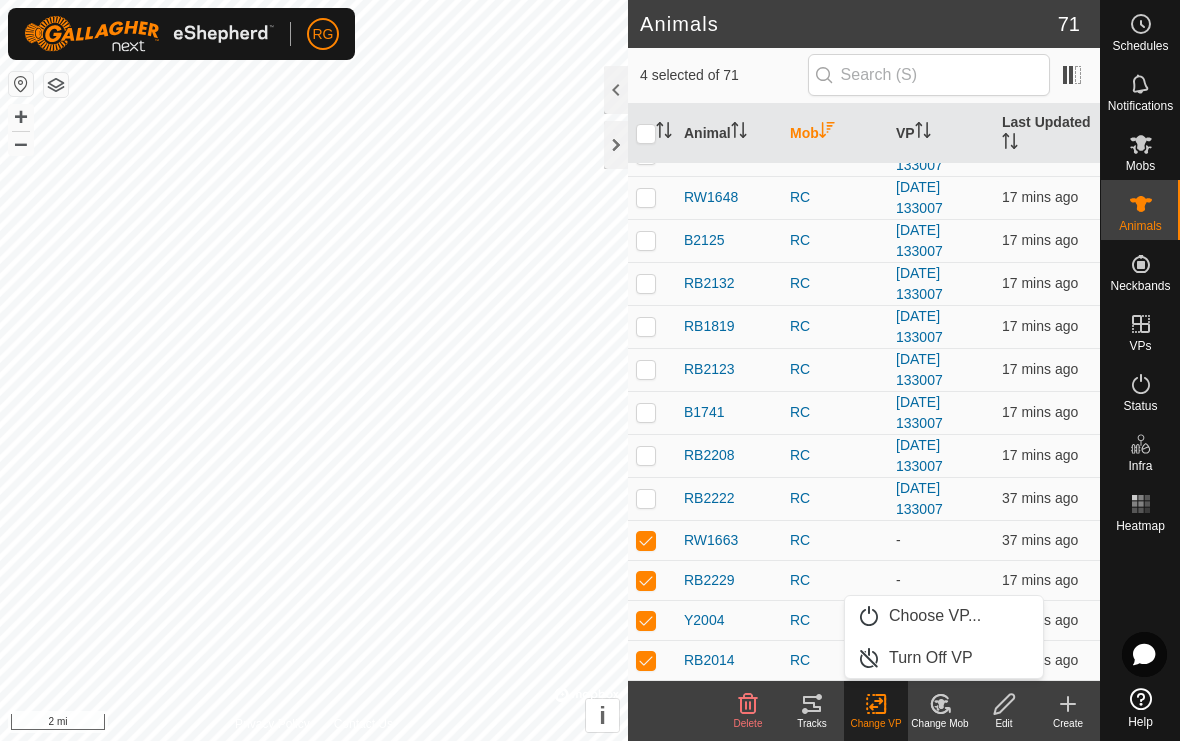click on "Choose VP..." at bounding box center [944, 616] 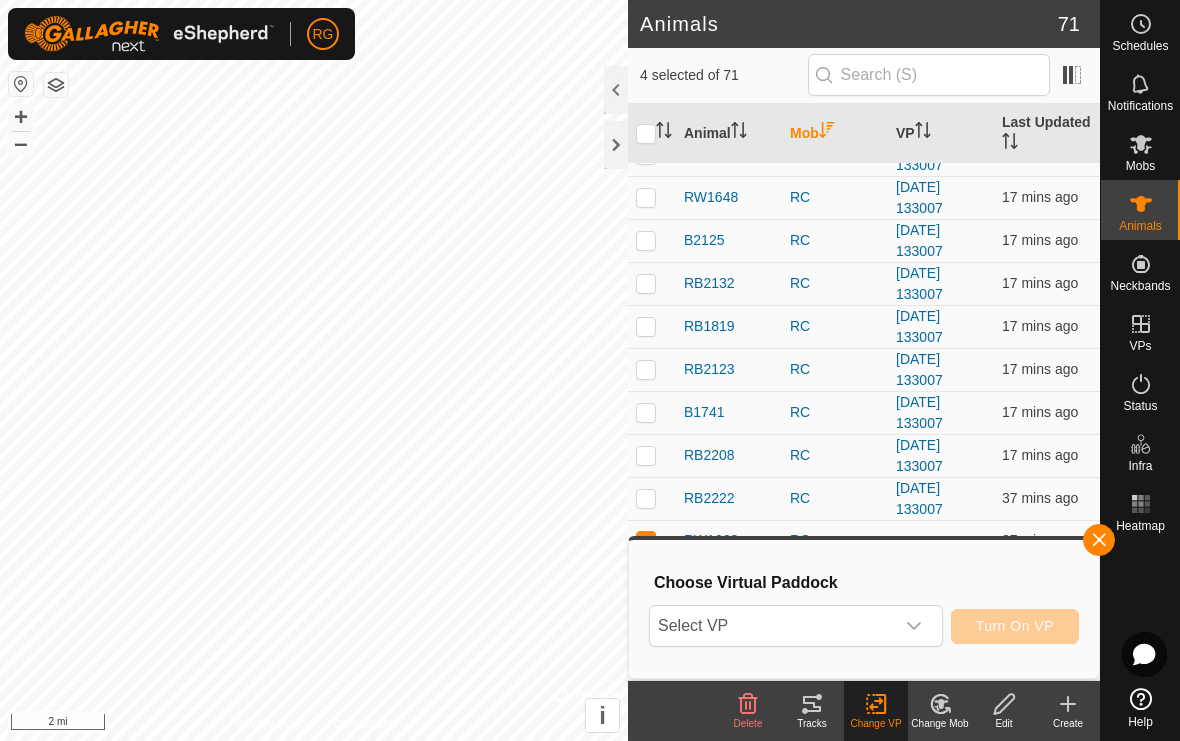 click at bounding box center (914, 626) 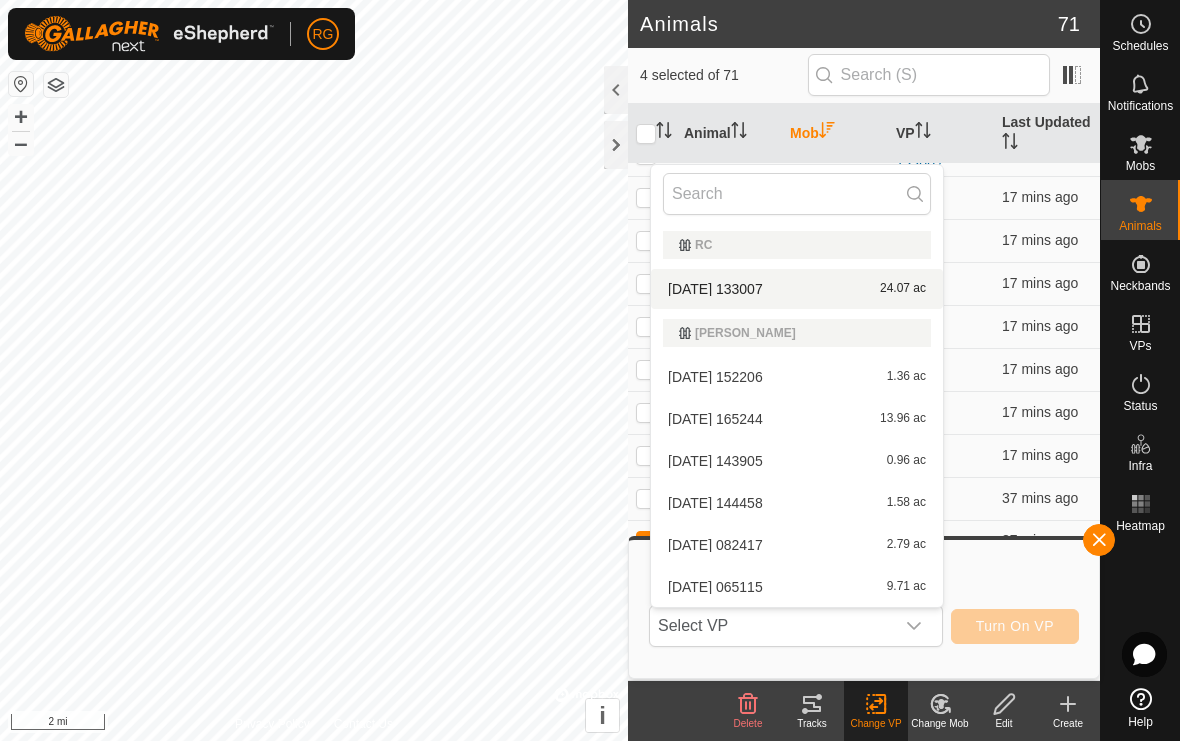 click on "2025-06-09 133007  24.07 ac" at bounding box center [797, 289] 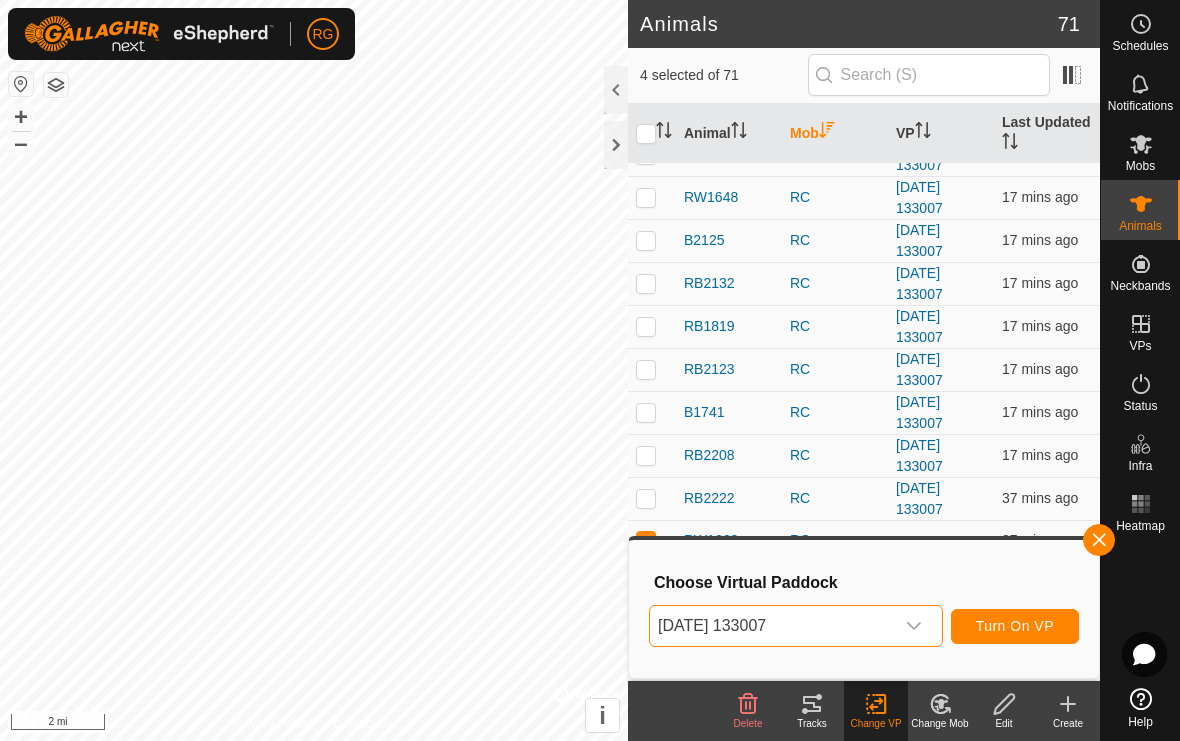 click on "Turn On VP" at bounding box center (1015, 626) 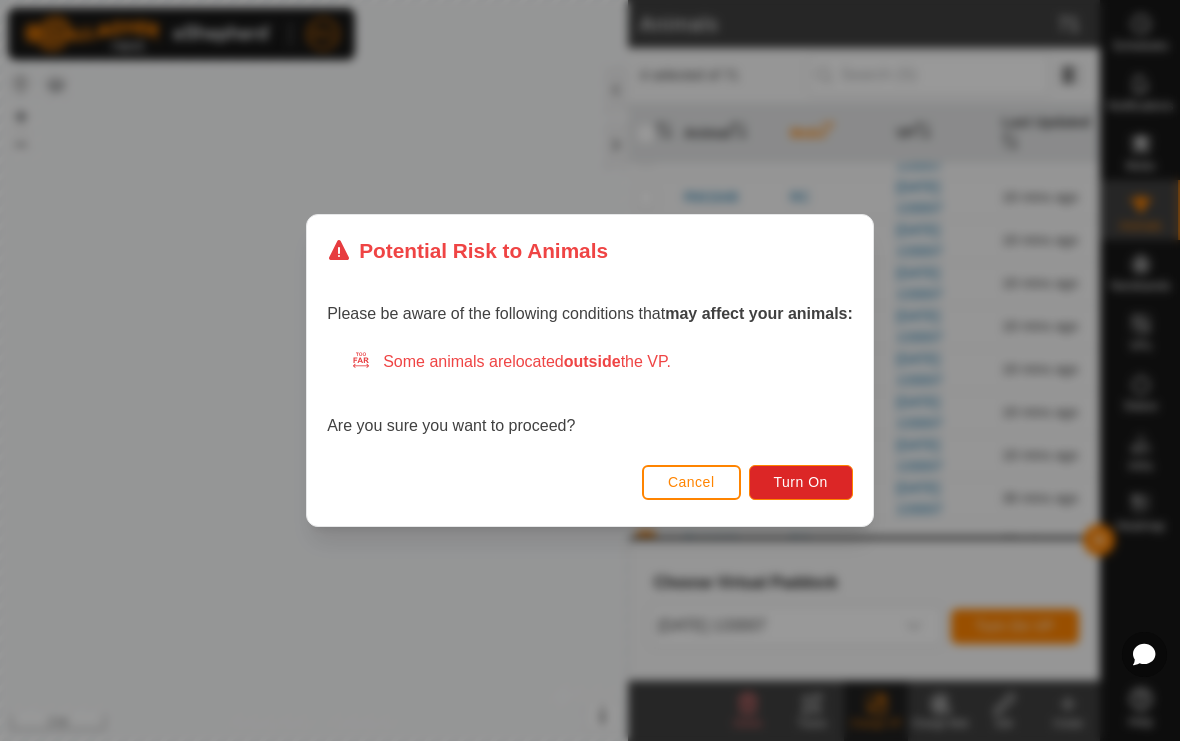click on "Turn On" at bounding box center [801, 482] 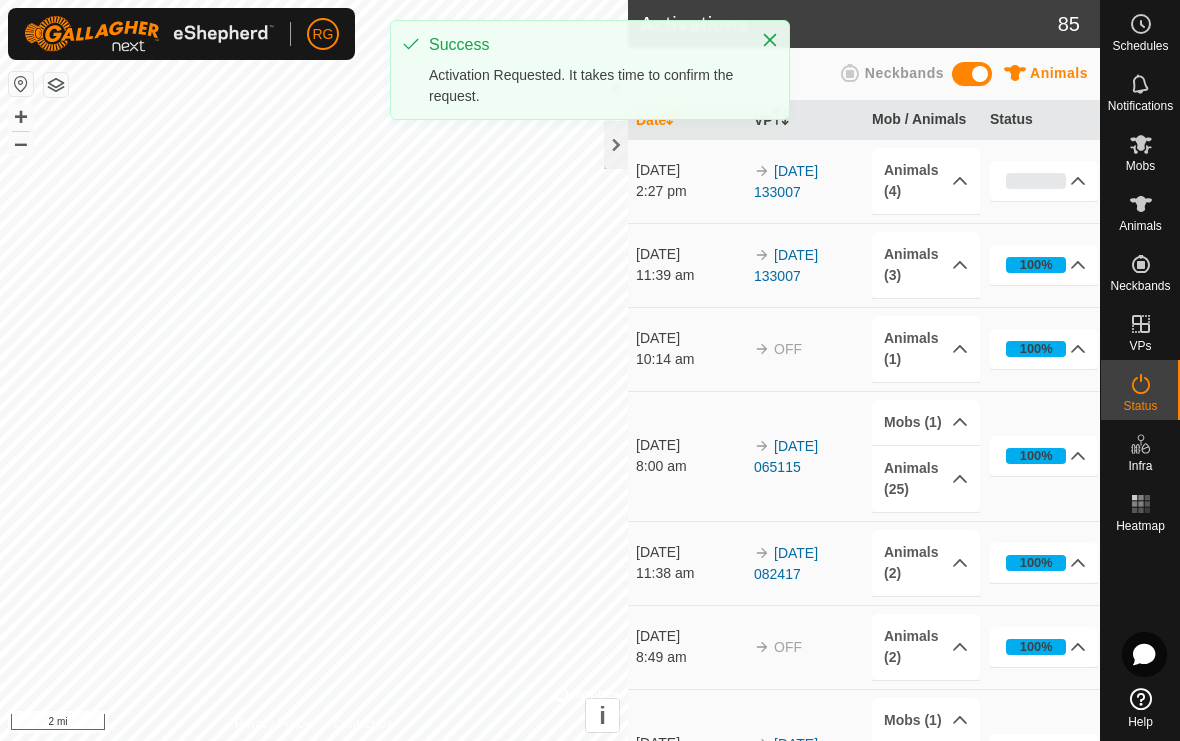click 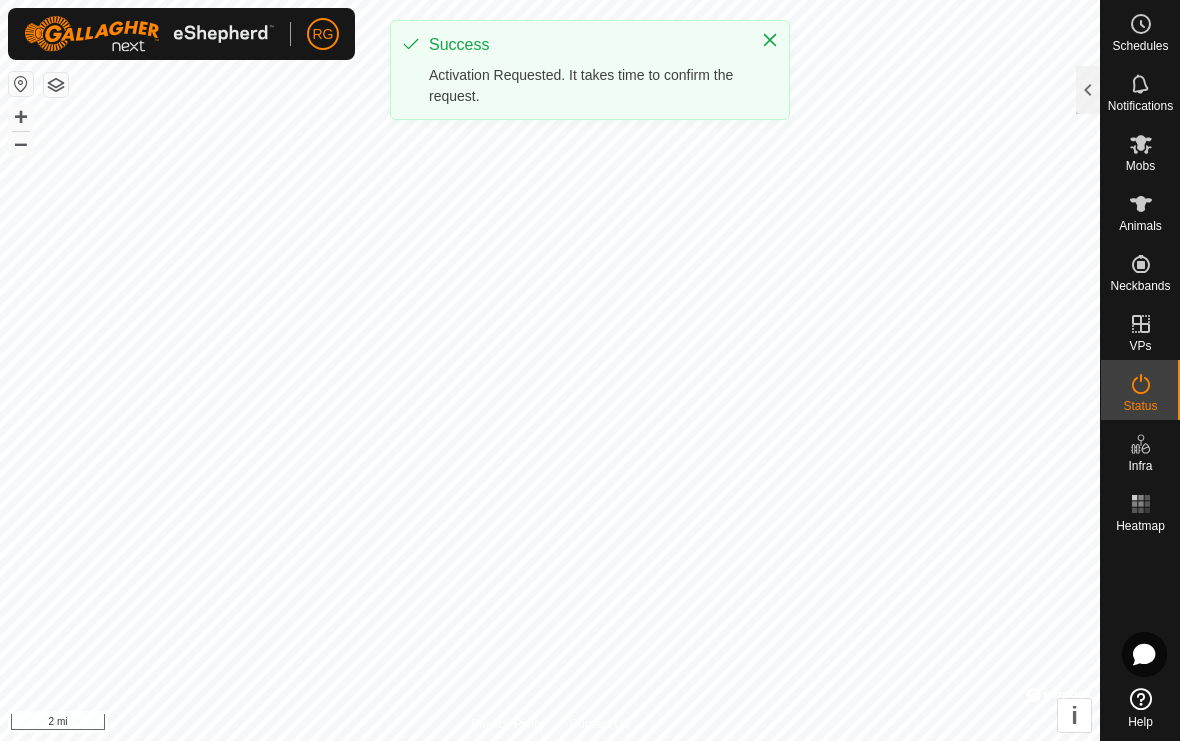 click 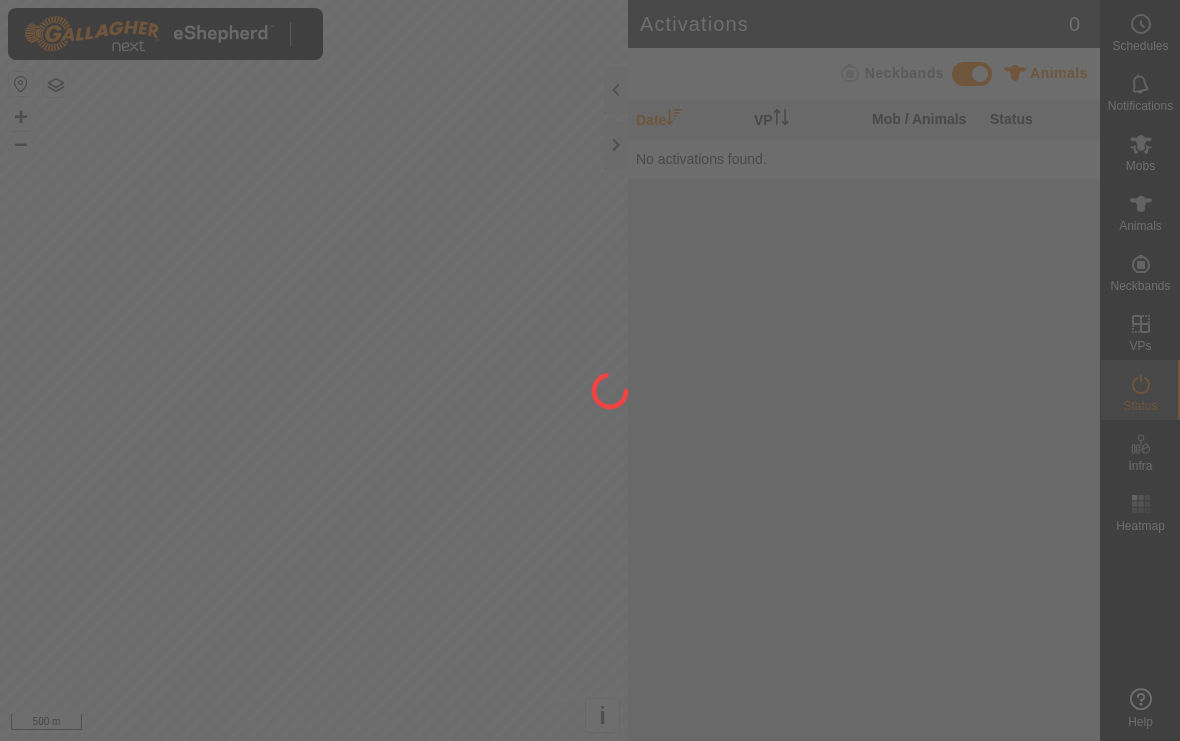 scroll, scrollTop: 0, scrollLeft: 0, axis: both 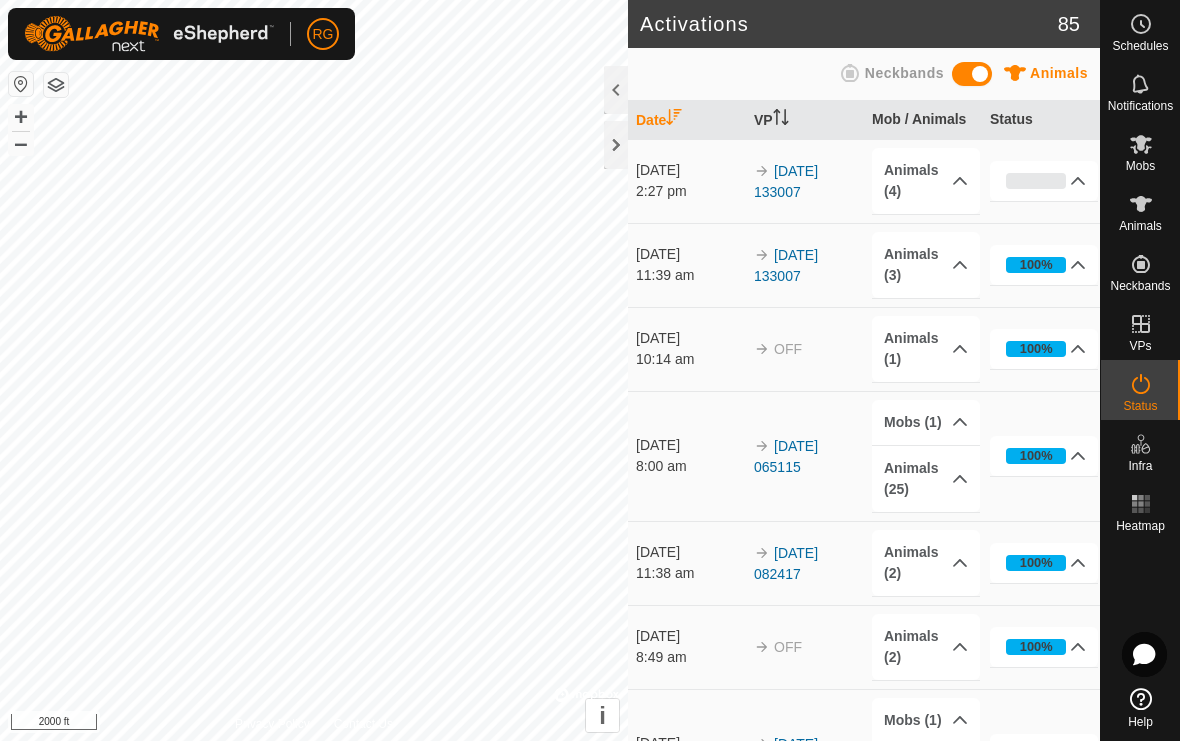 click 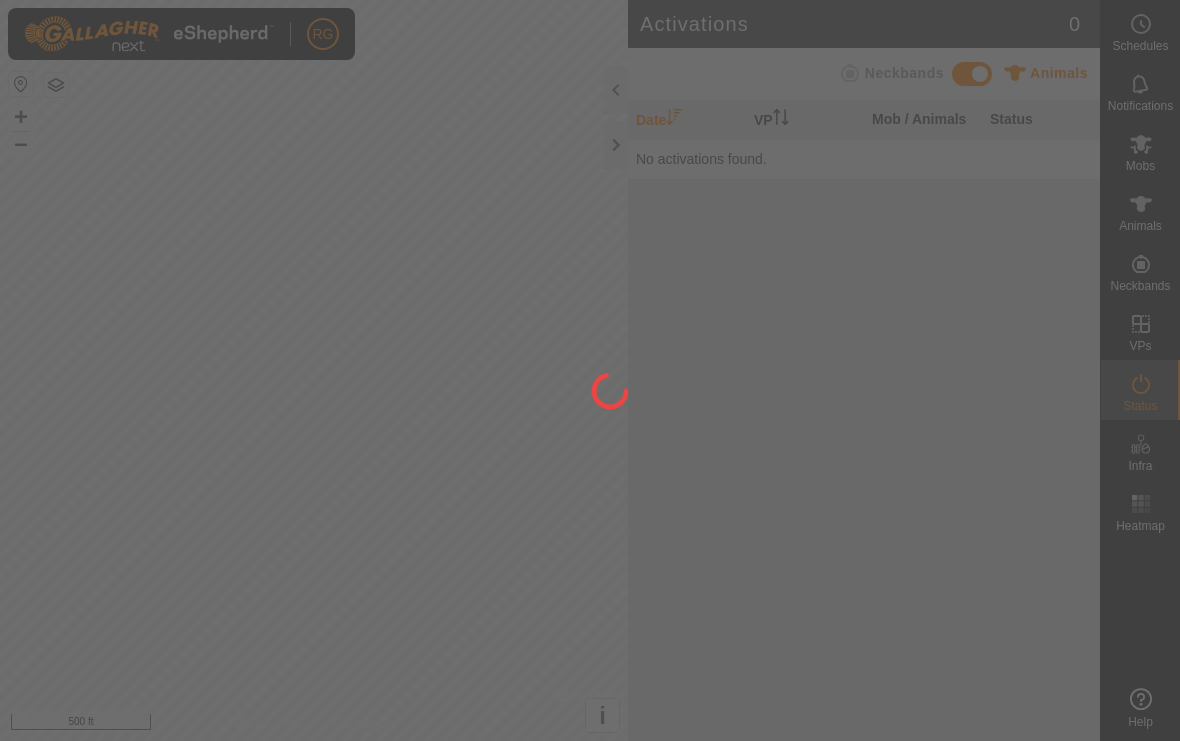 scroll, scrollTop: 0, scrollLeft: 0, axis: both 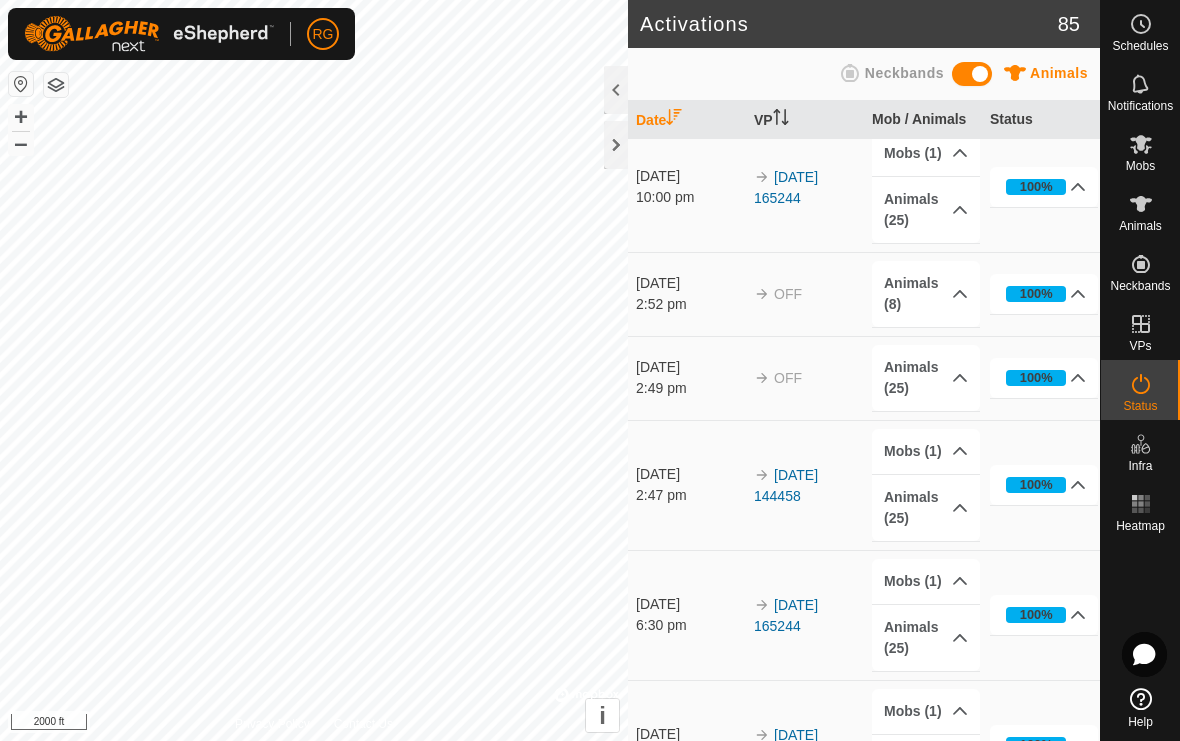 click 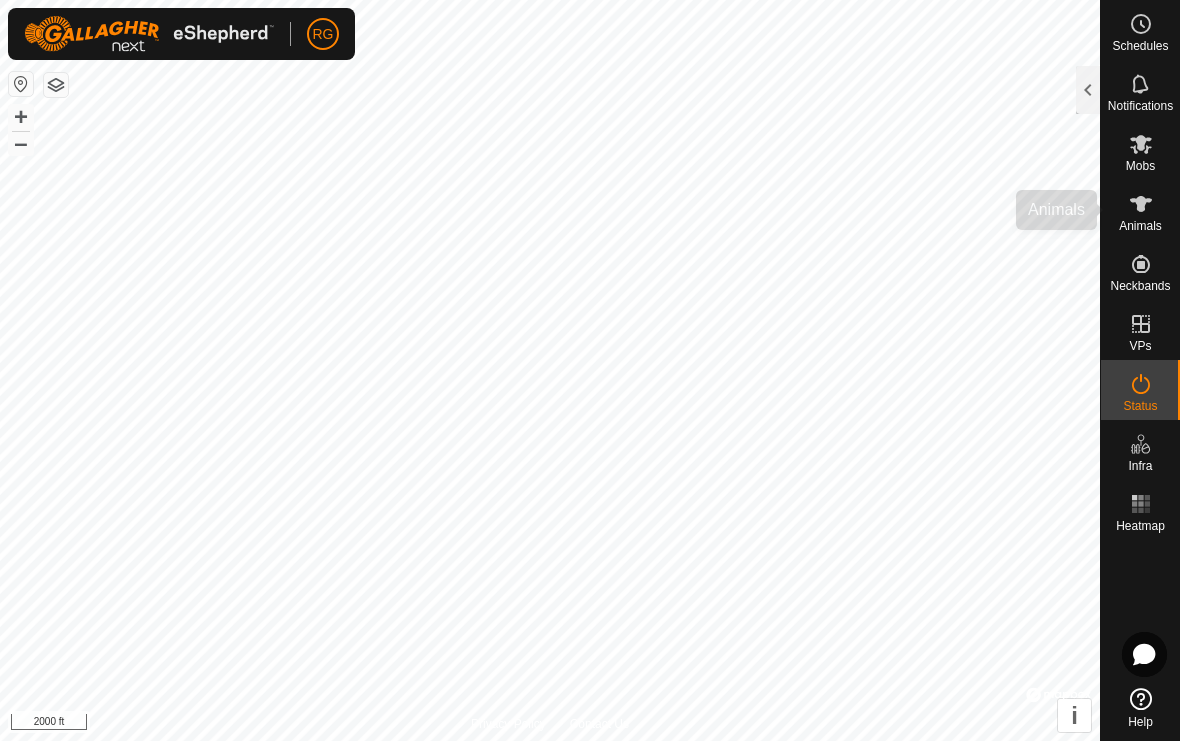 click on "Animals" at bounding box center (1140, 226) 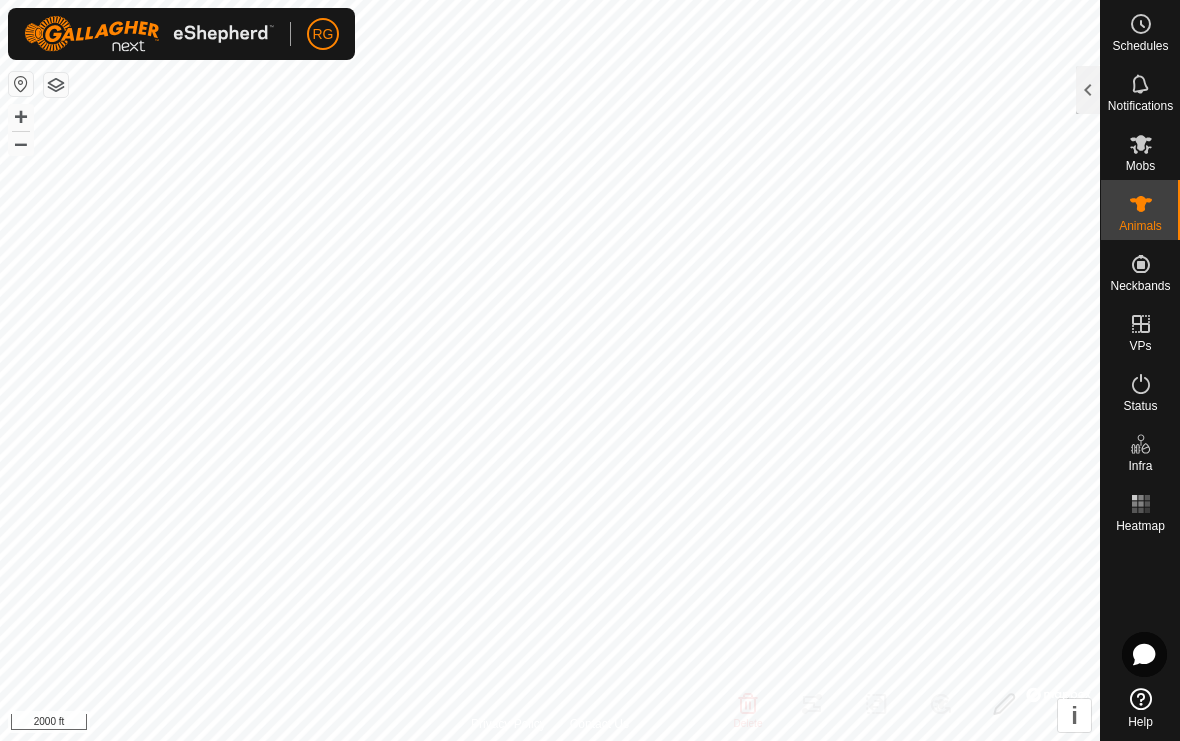 click 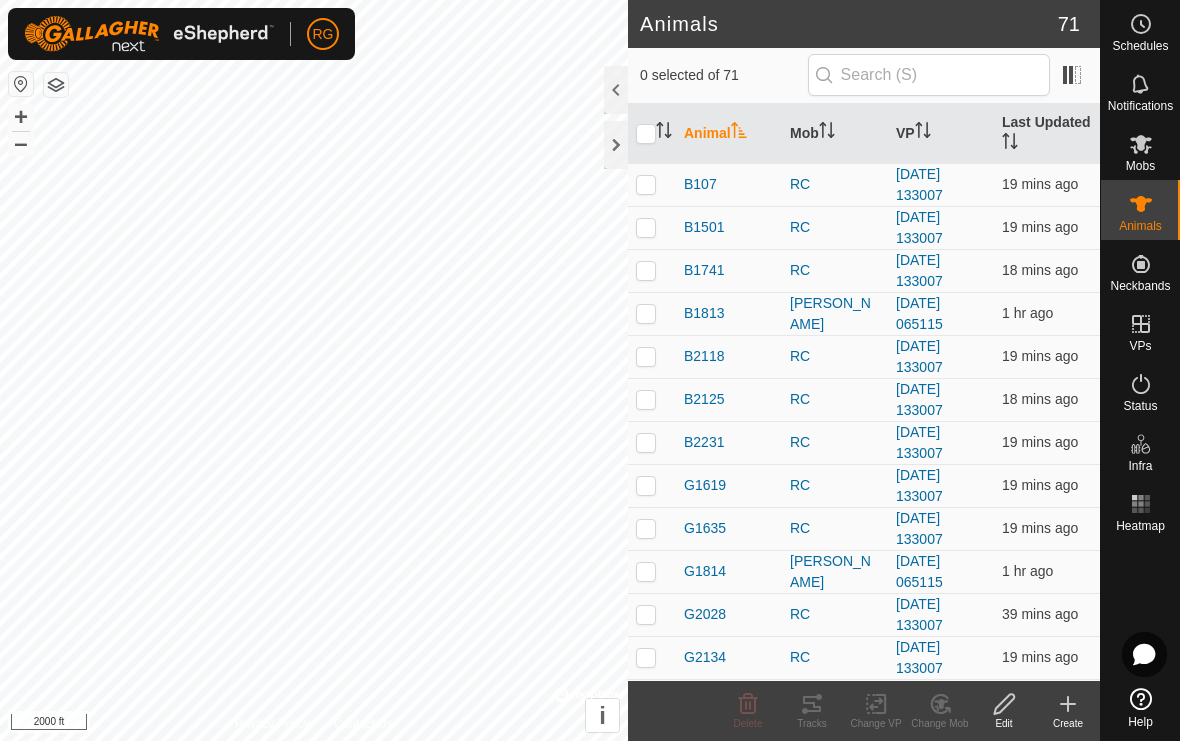click on "Mob" at bounding box center [835, 134] 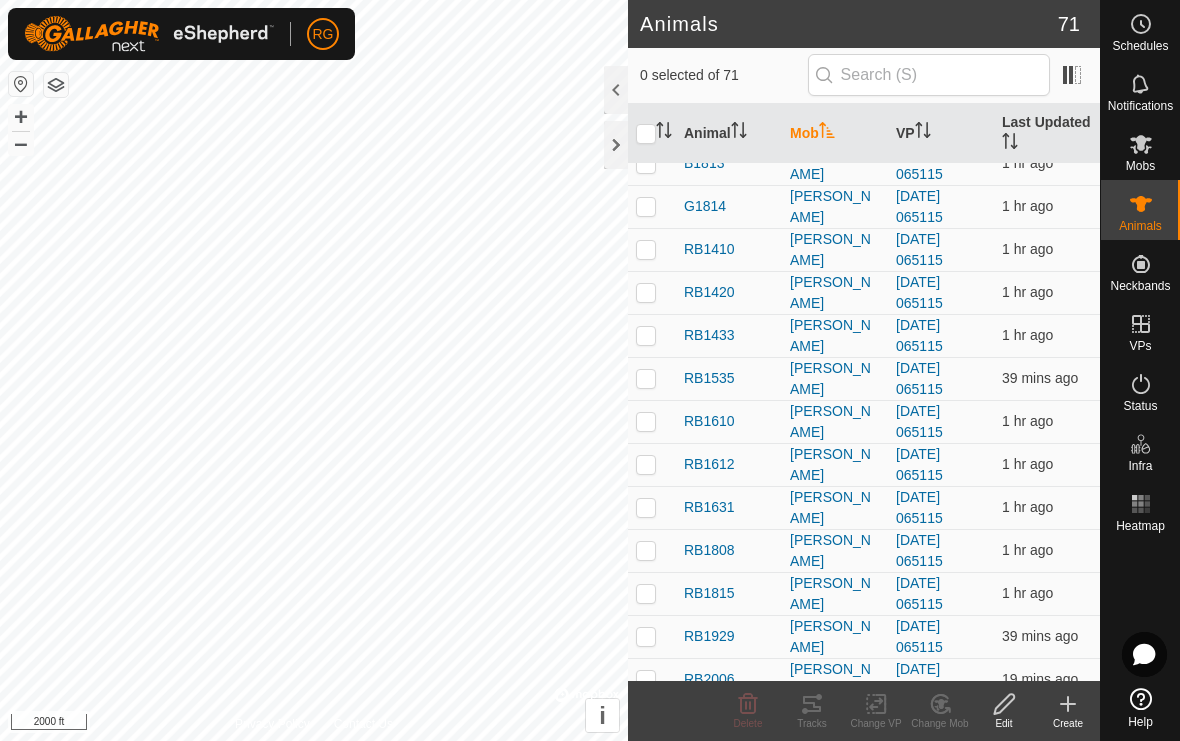 scroll, scrollTop: 2129, scrollLeft: 0, axis: vertical 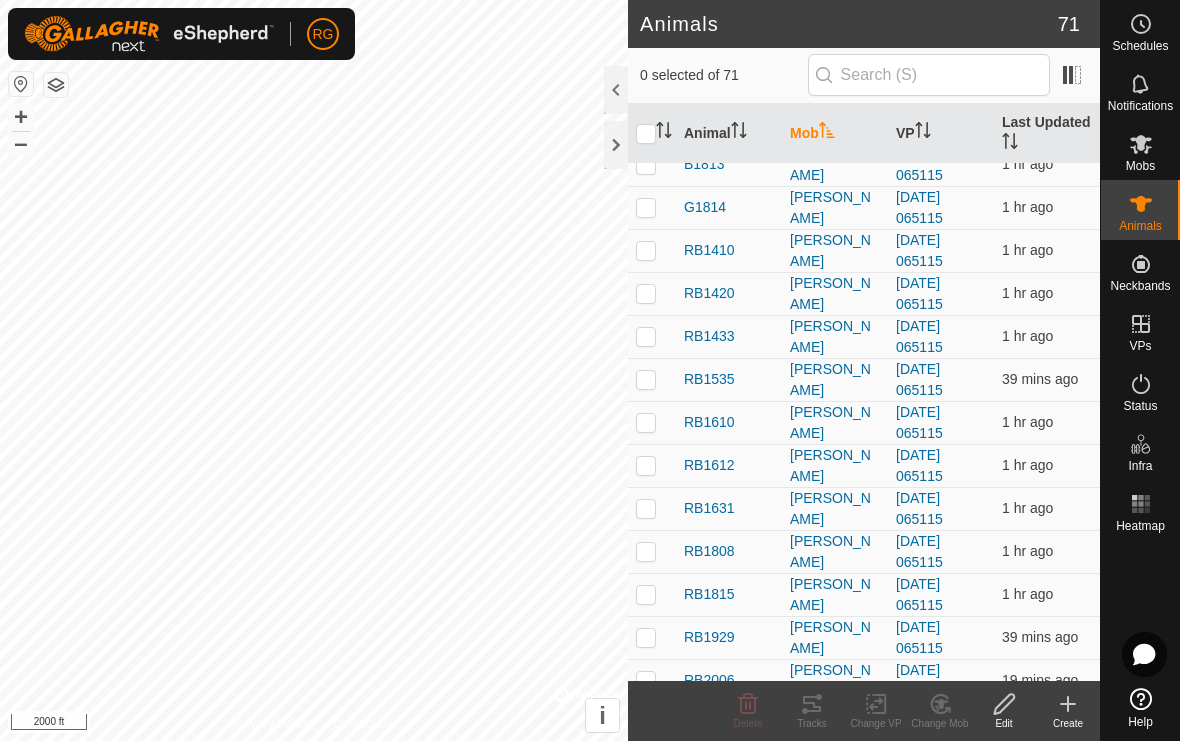 click 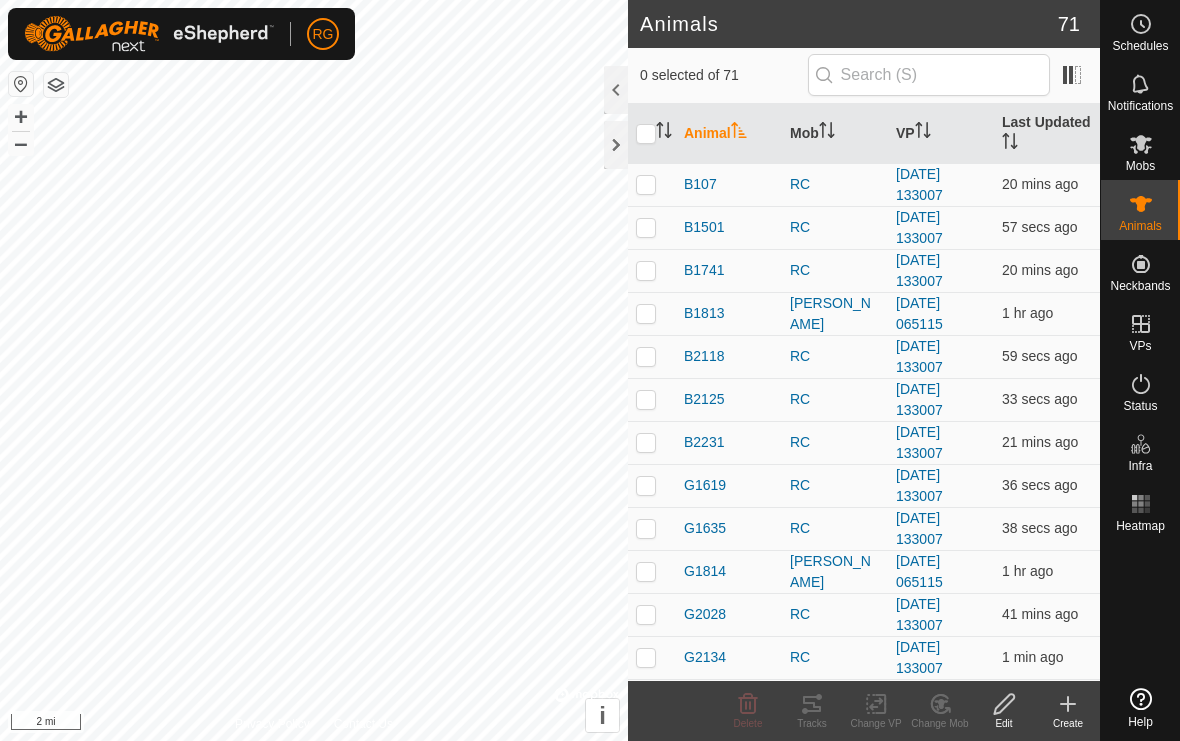 scroll, scrollTop: 0, scrollLeft: 0, axis: both 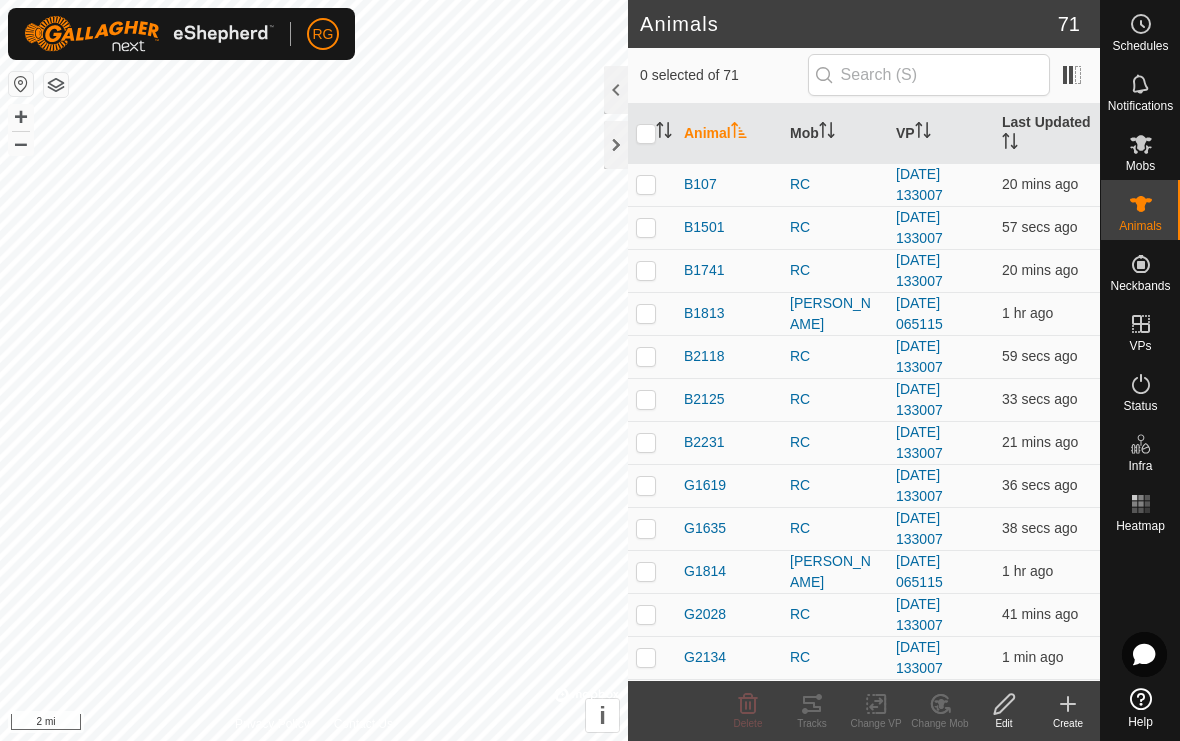 click 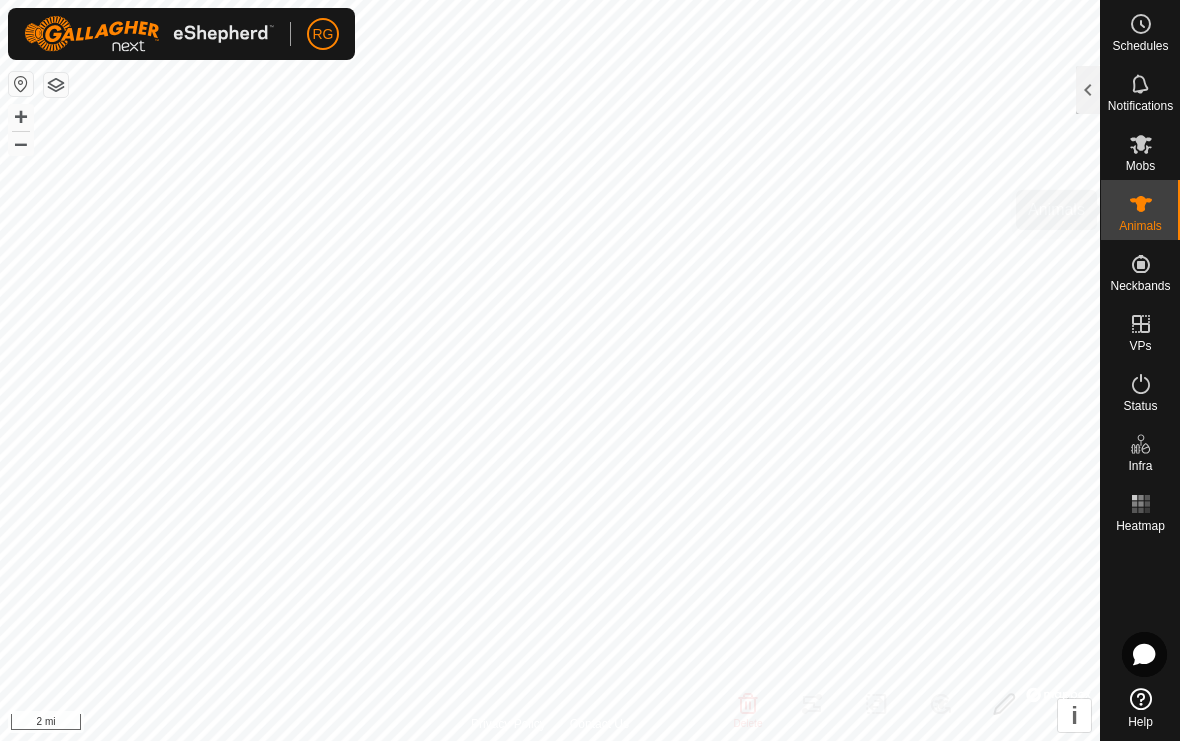 click 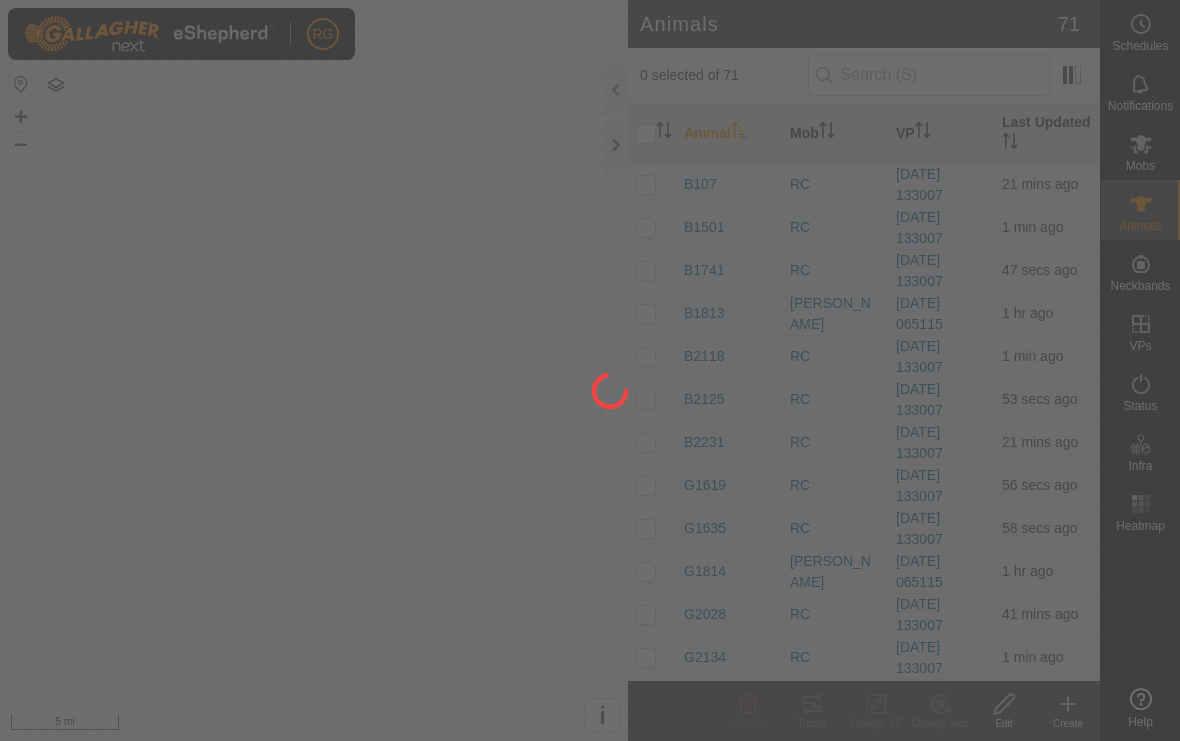 scroll, scrollTop: 0, scrollLeft: 0, axis: both 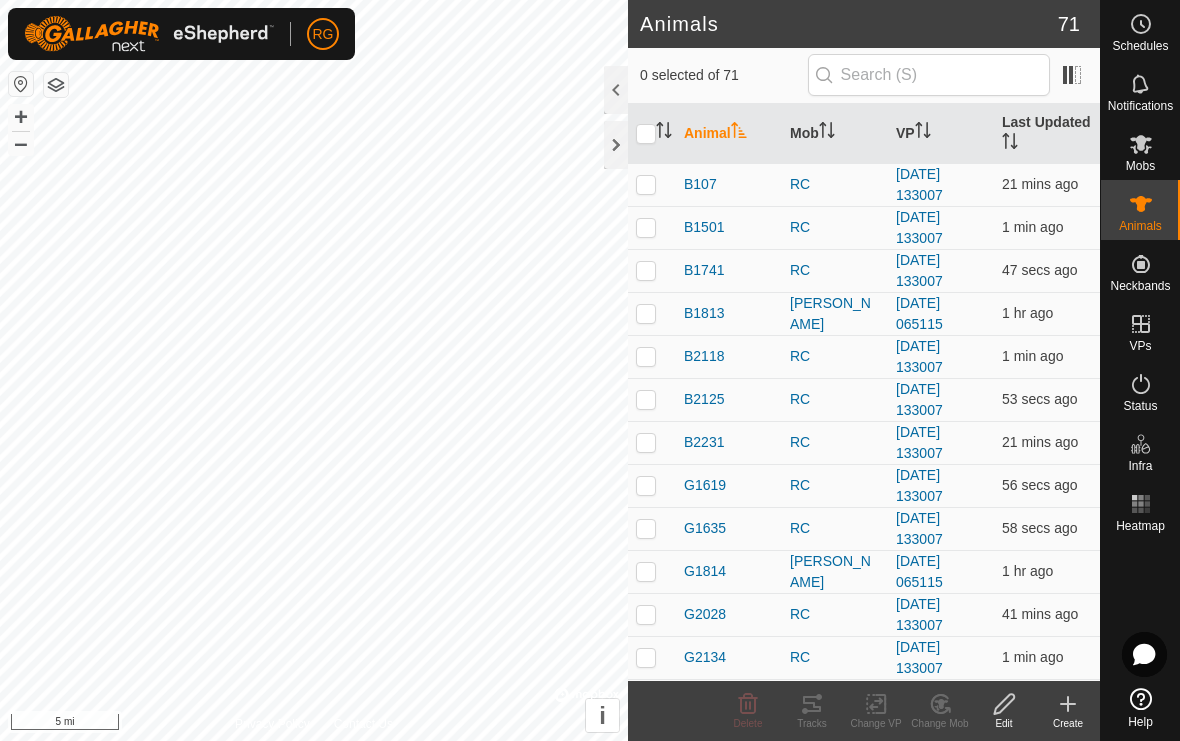 click 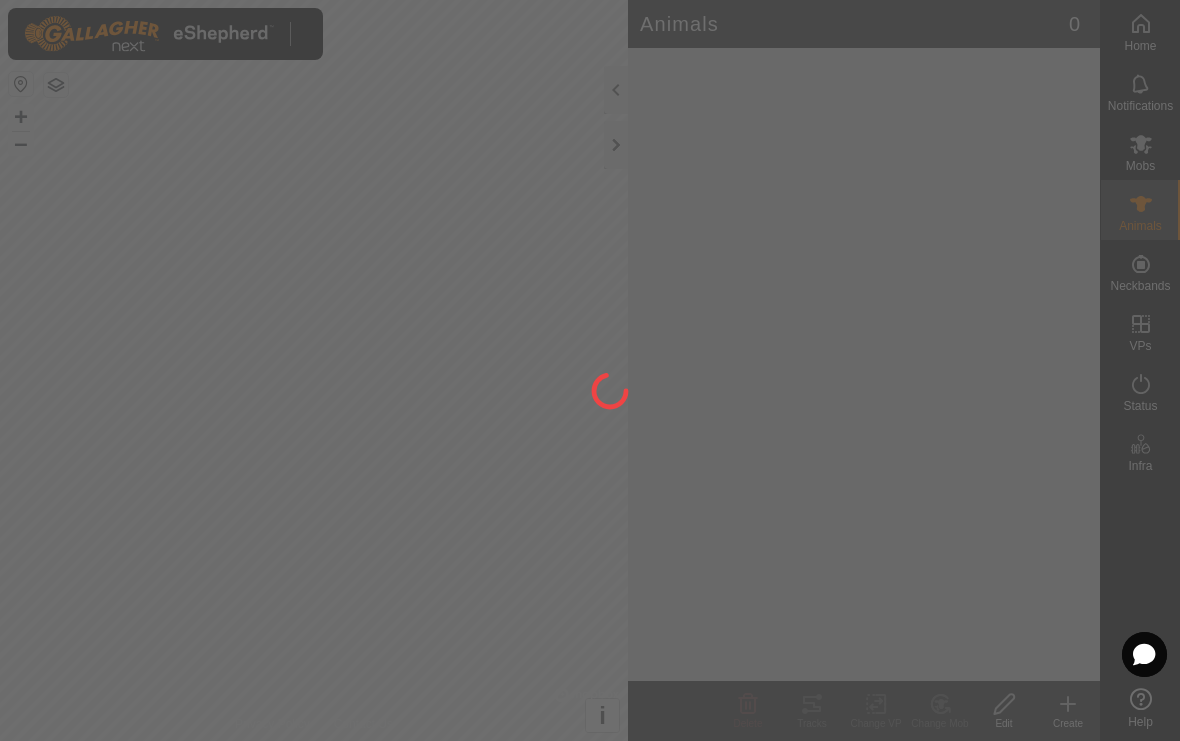 scroll, scrollTop: 0, scrollLeft: 0, axis: both 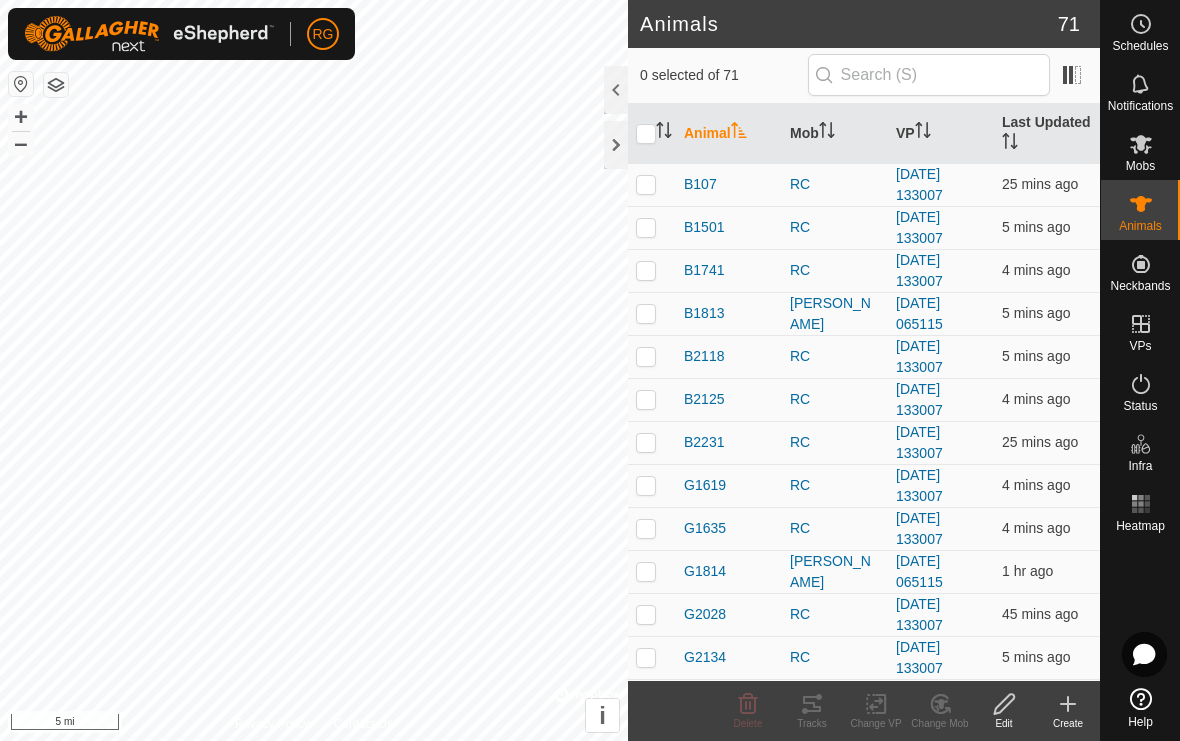 click 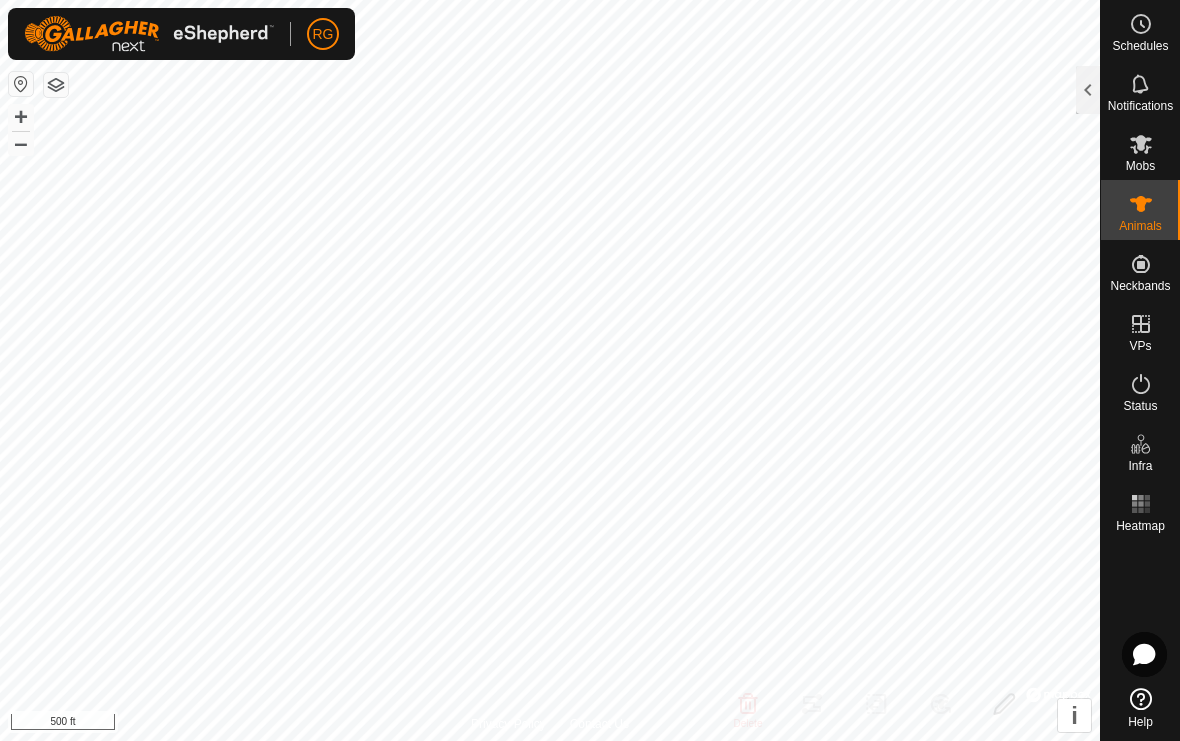 checkbox on "true" 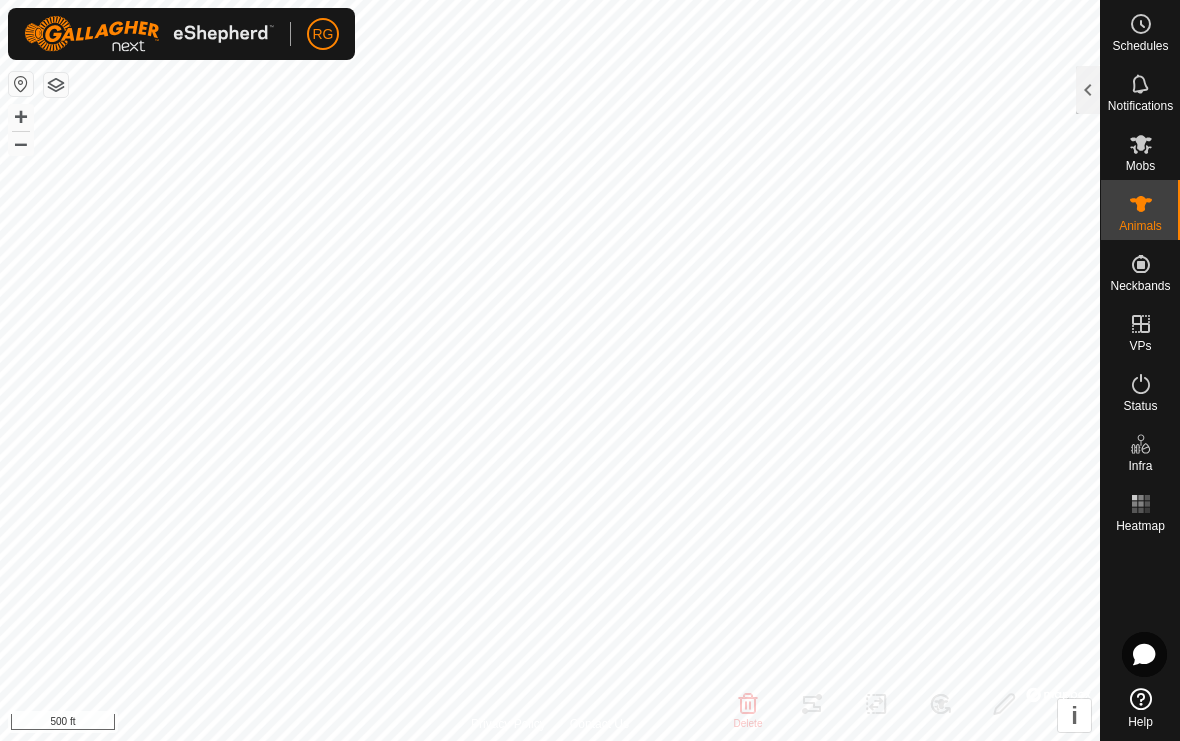 click 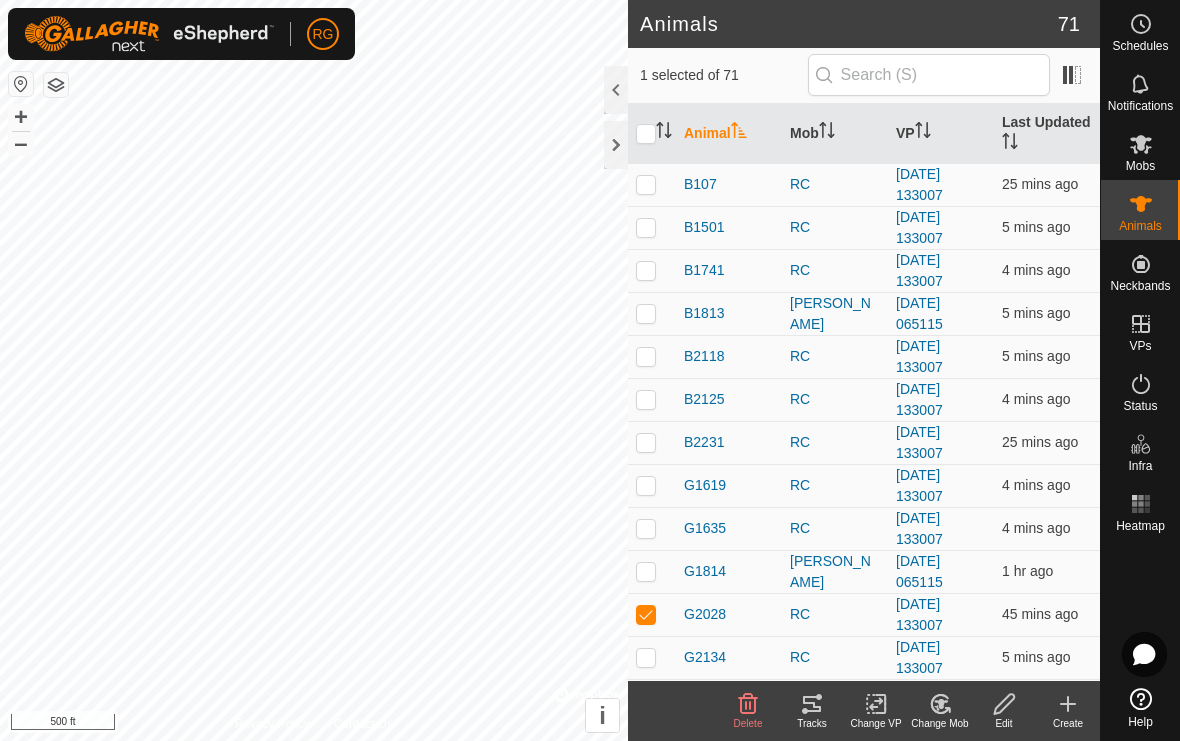 click 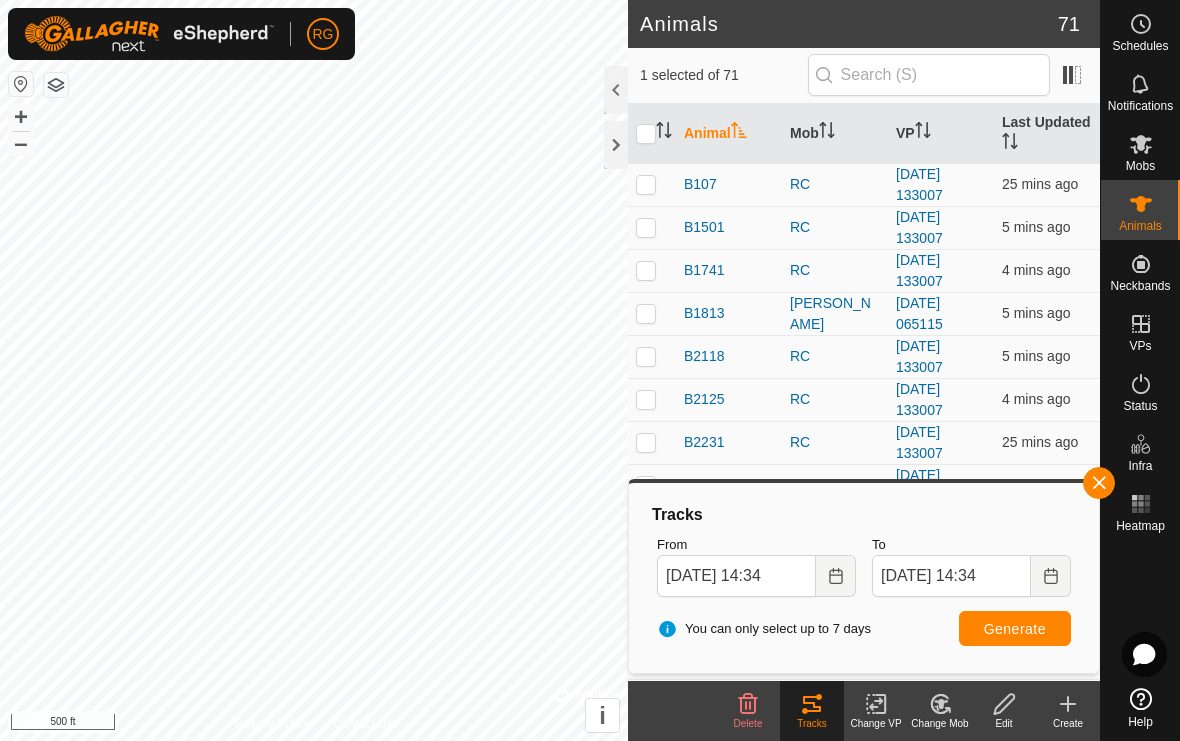 click 